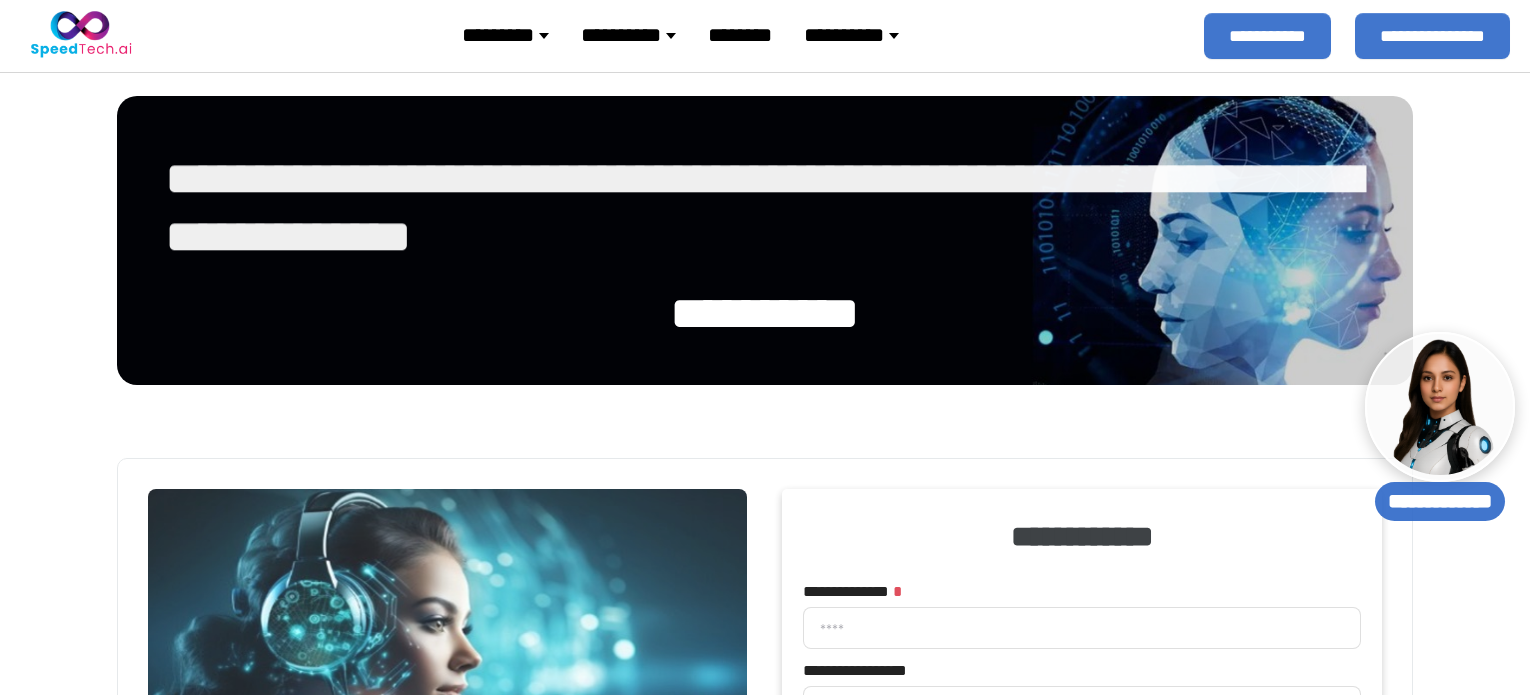 select 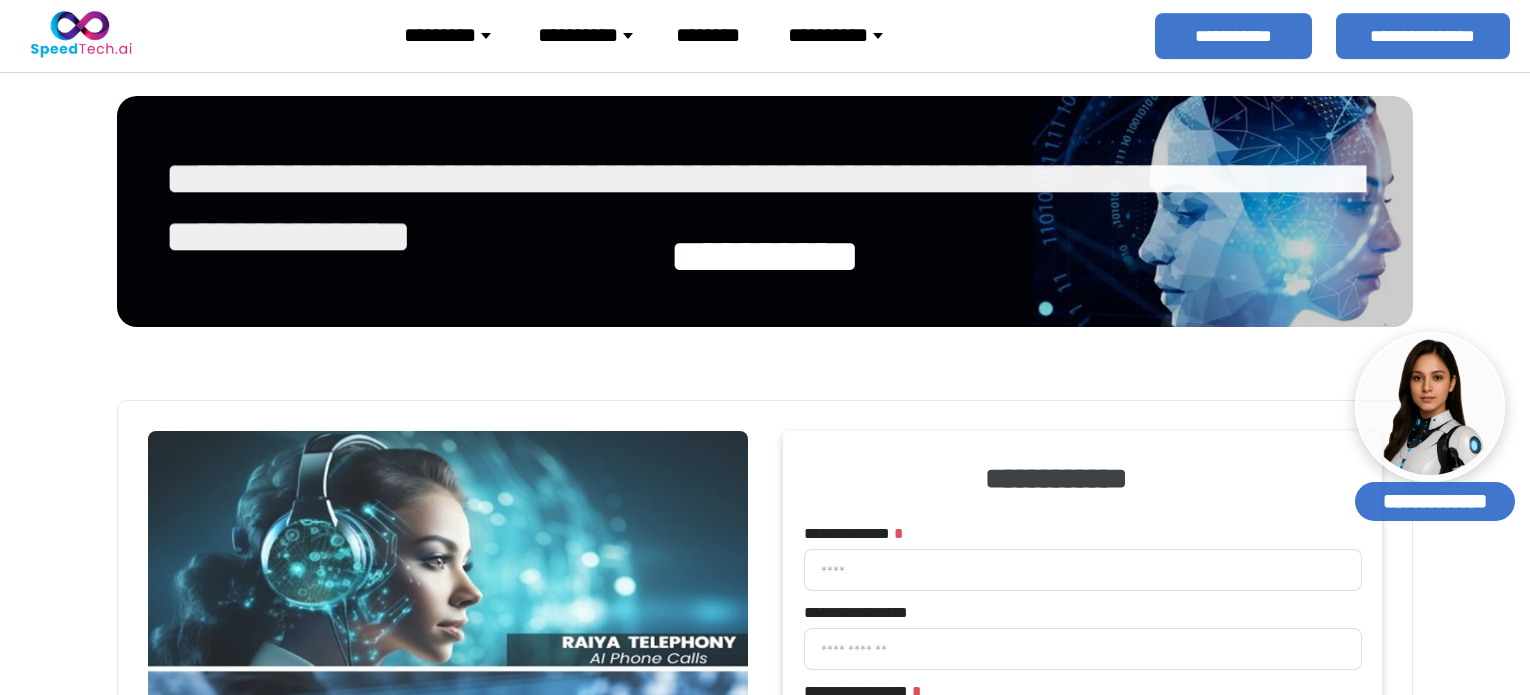 scroll, scrollTop: 0, scrollLeft: 0, axis: both 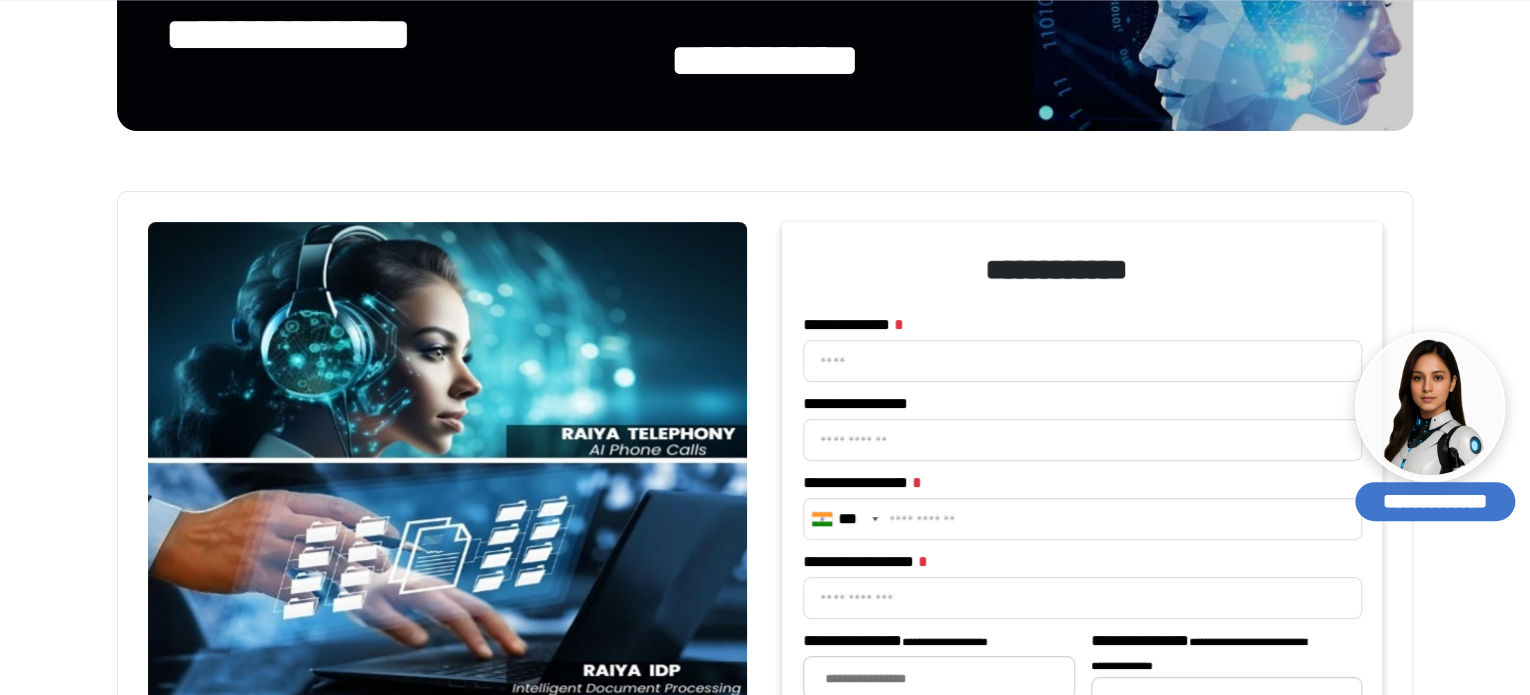 click on "**********" at bounding box center (1082, 361) 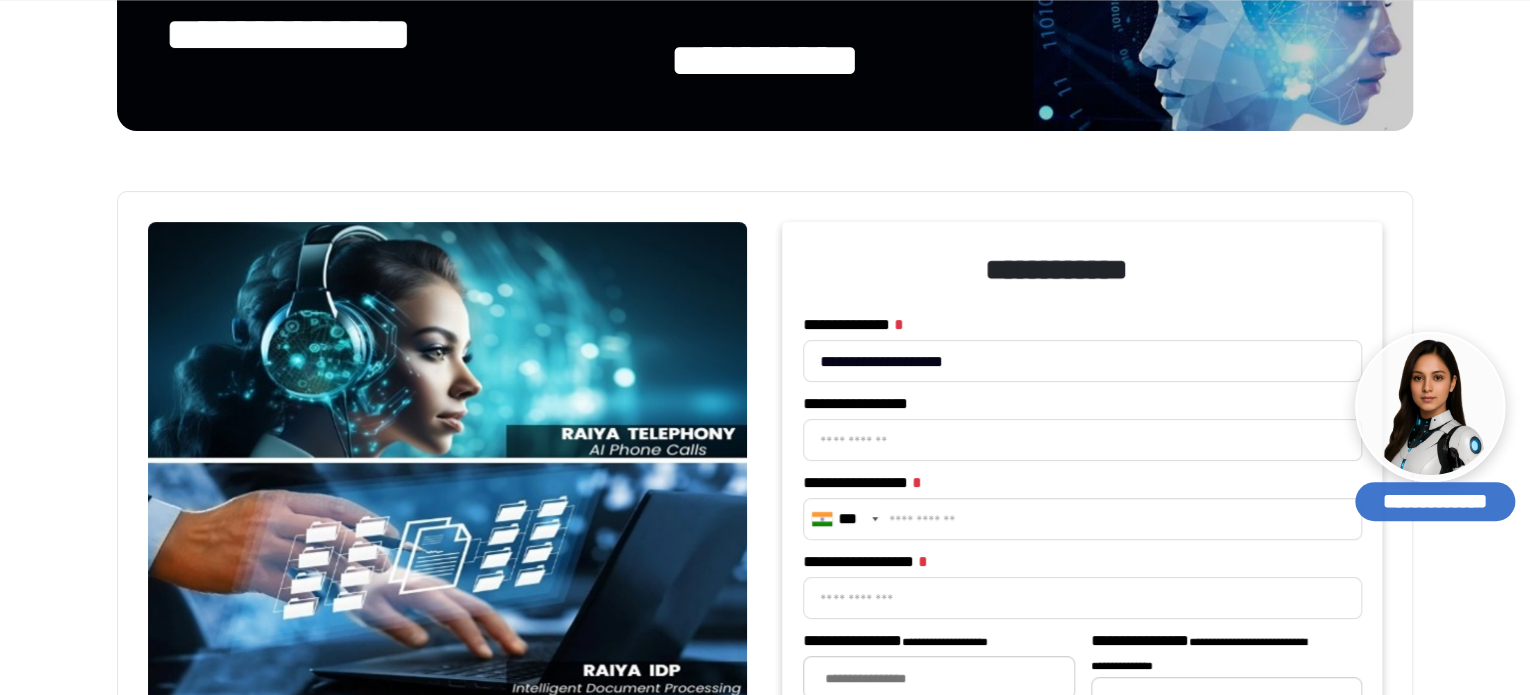 type on "********" 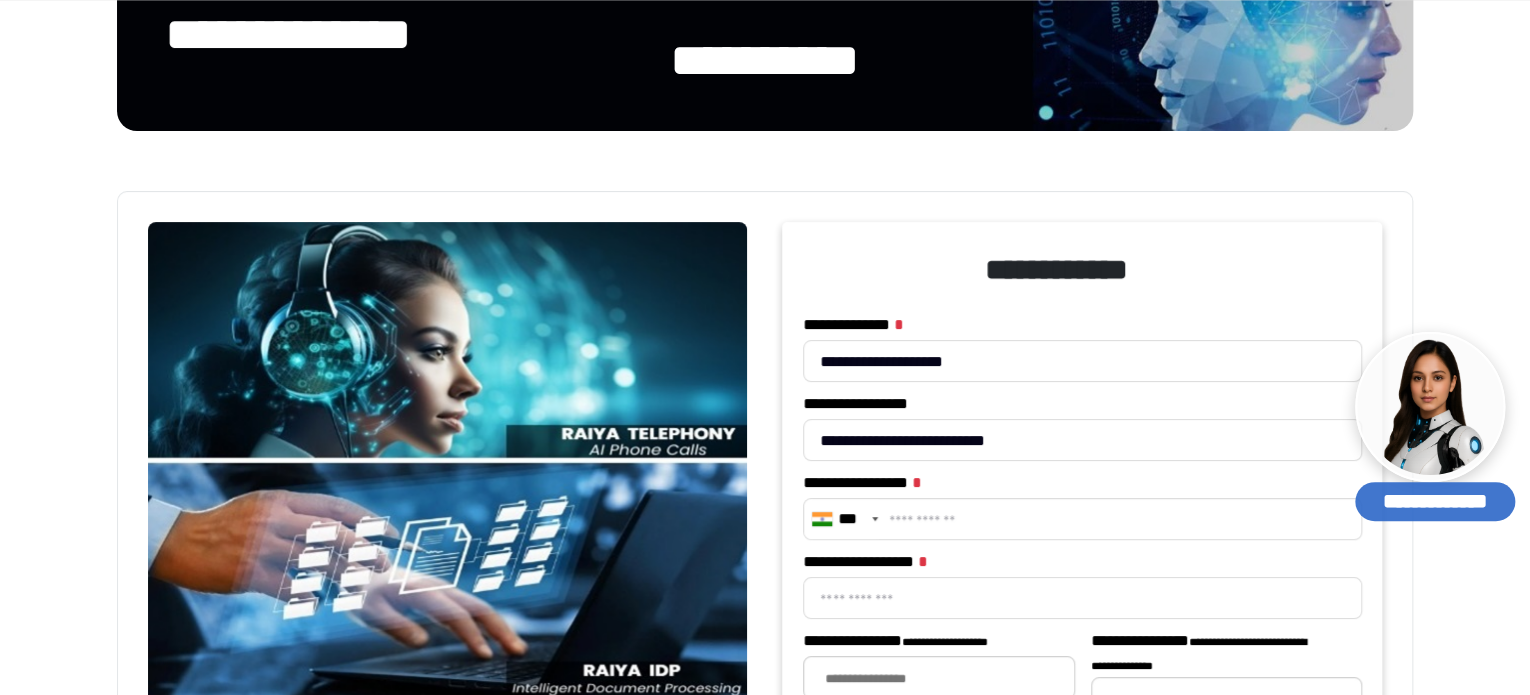 type on "**********" 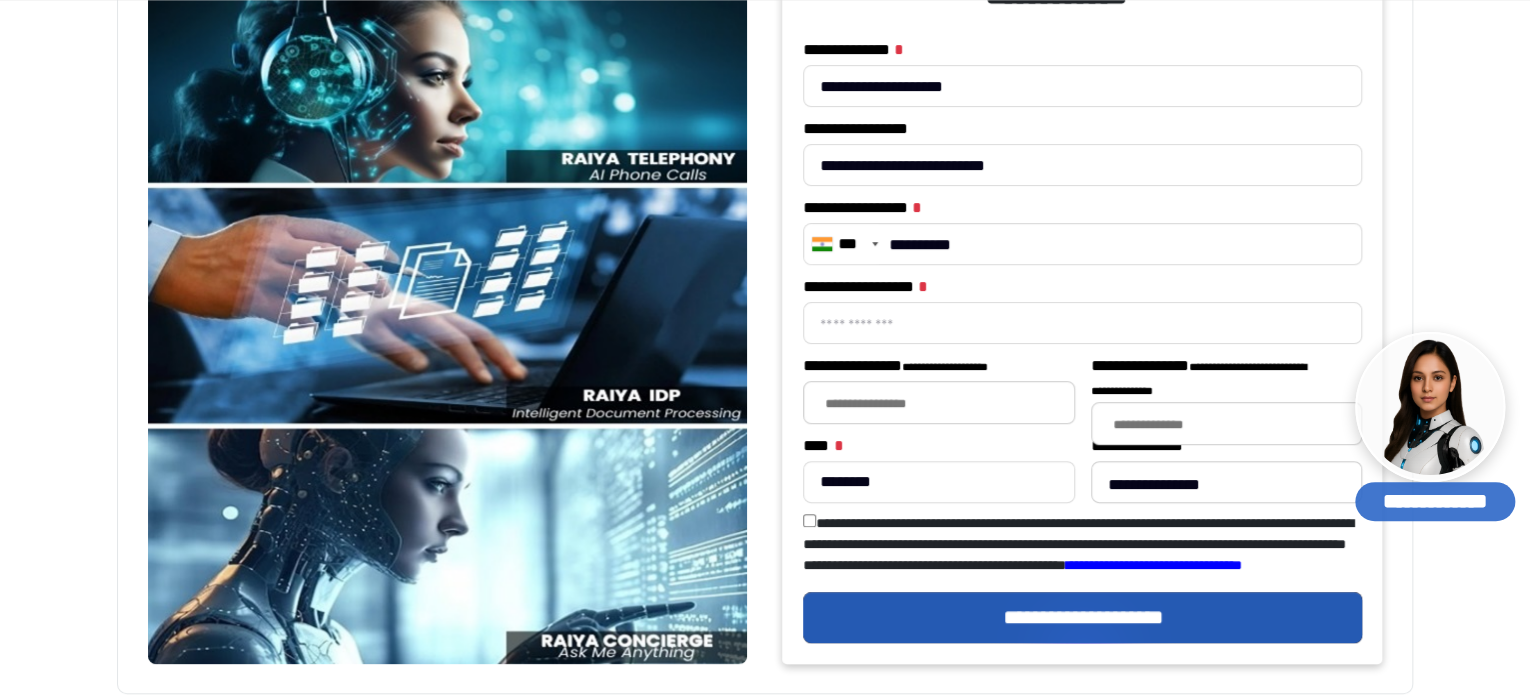 scroll, scrollTop: 472, scrollLeft: 0, axis: vertical 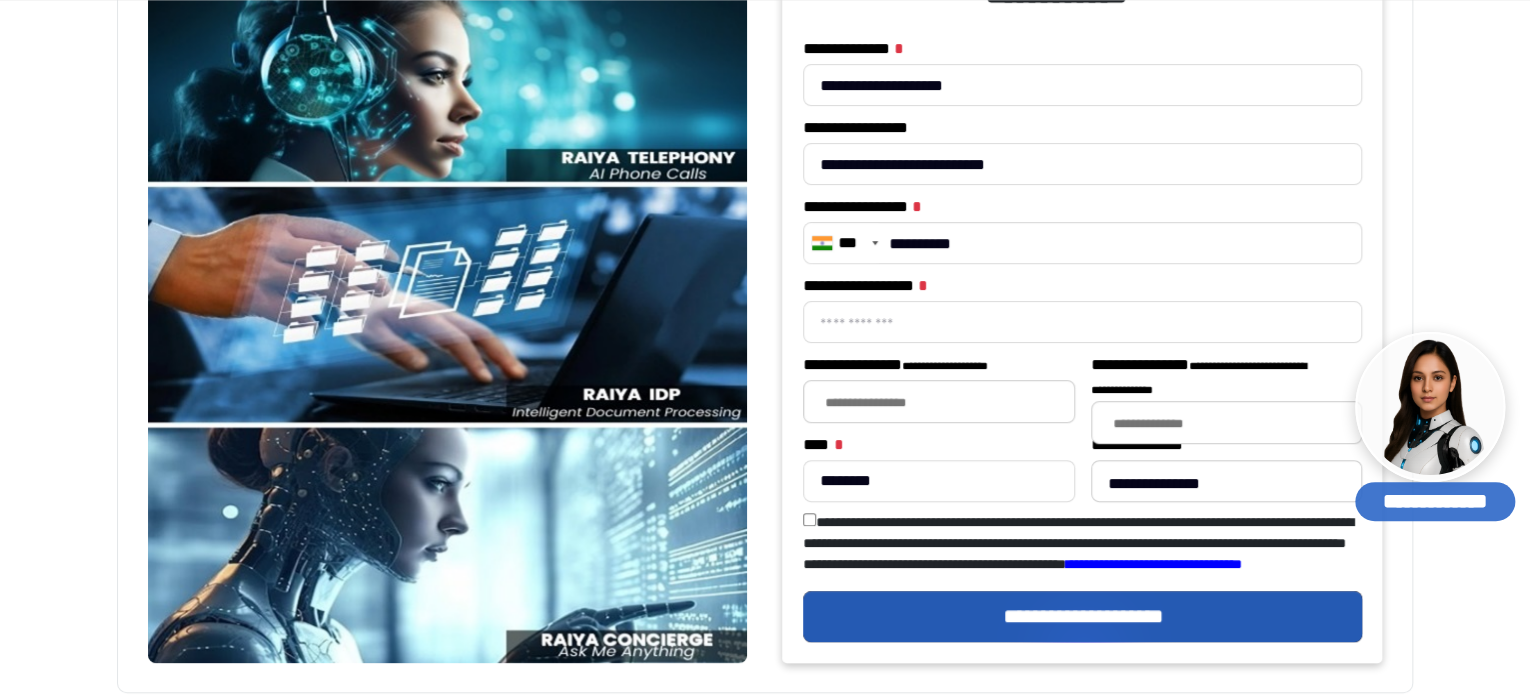 type on "**********" 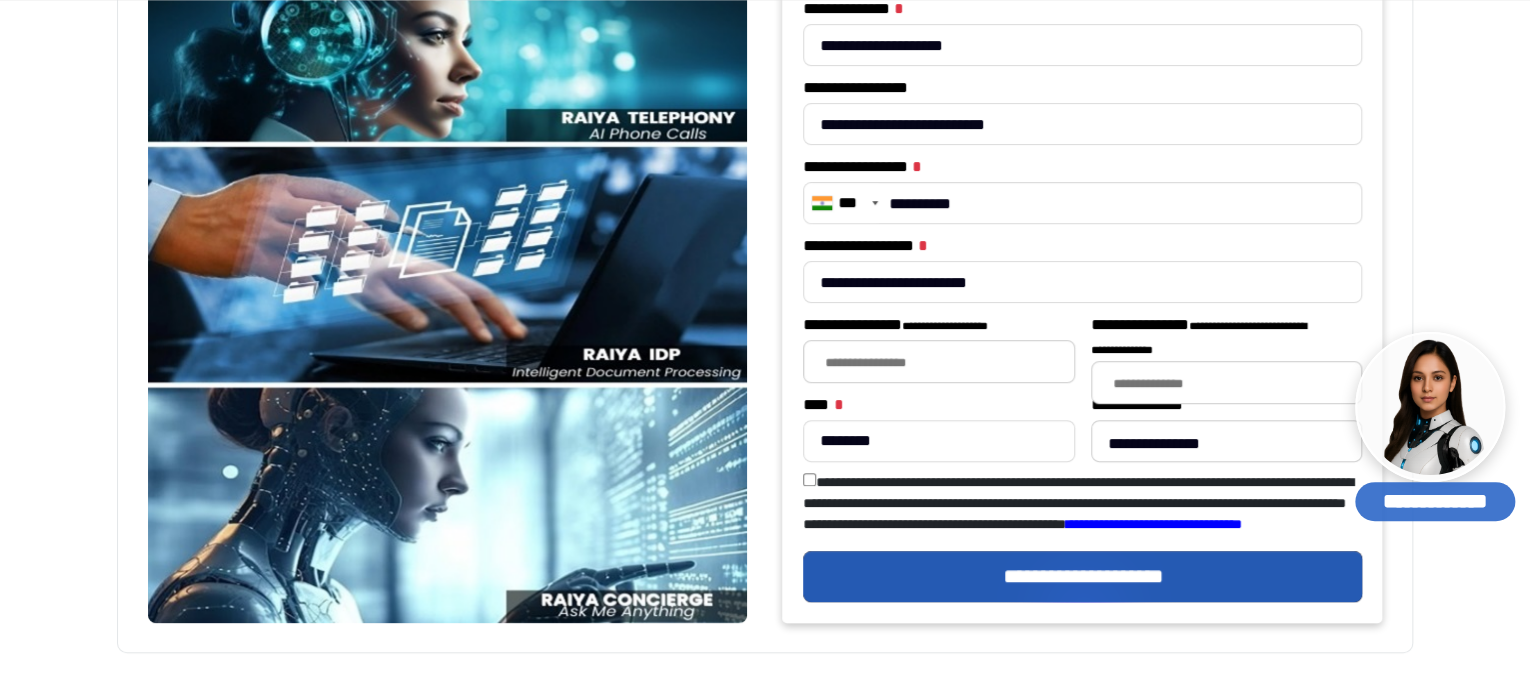 scroll, scrollTop: 523, scrollLeft: 0, axis: vertical 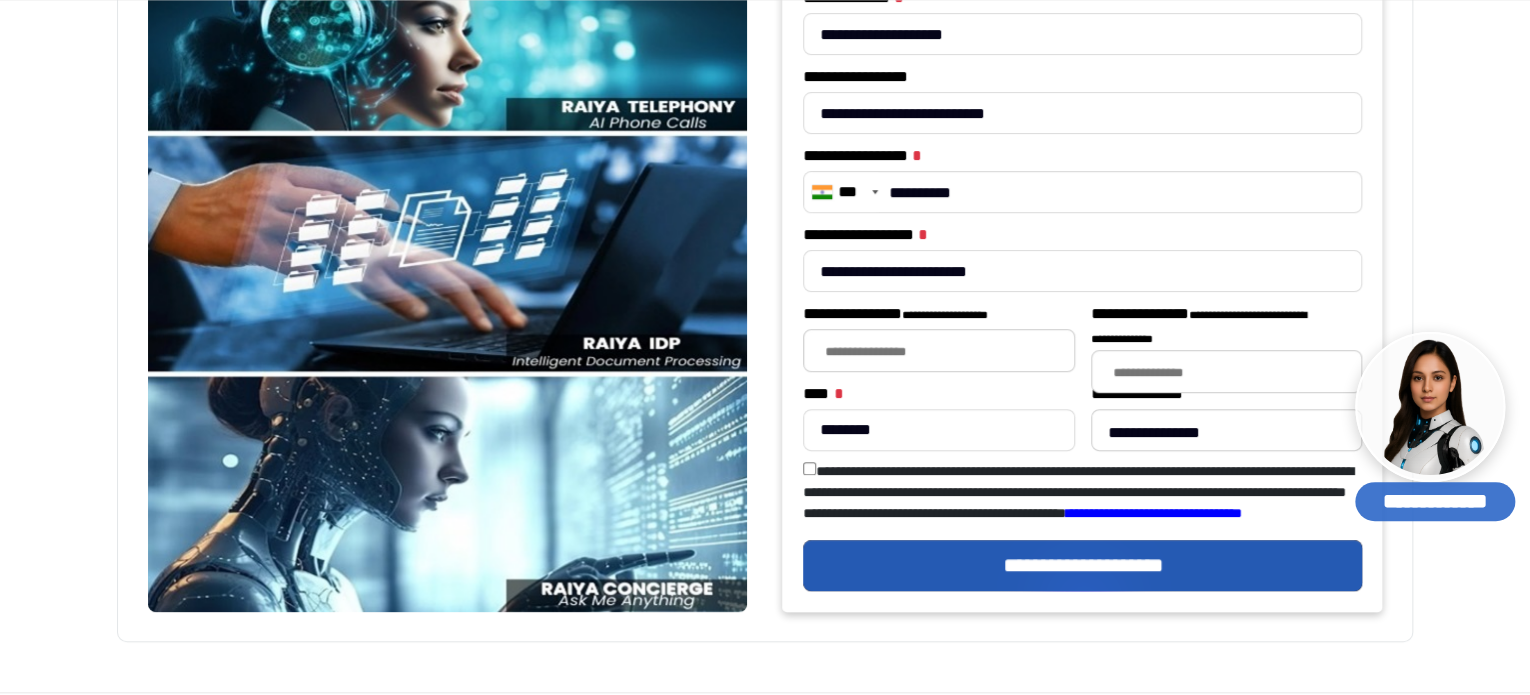 type on "**********" 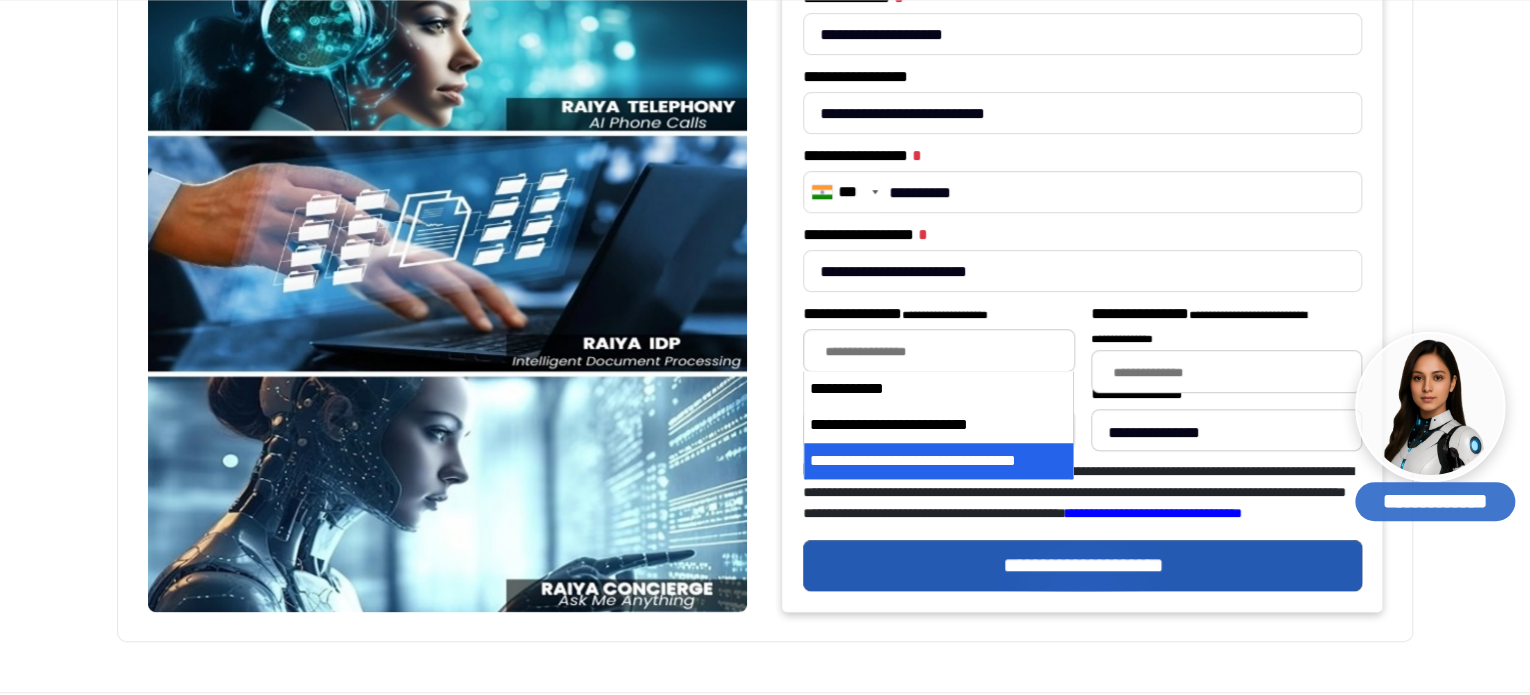 select on "**********" 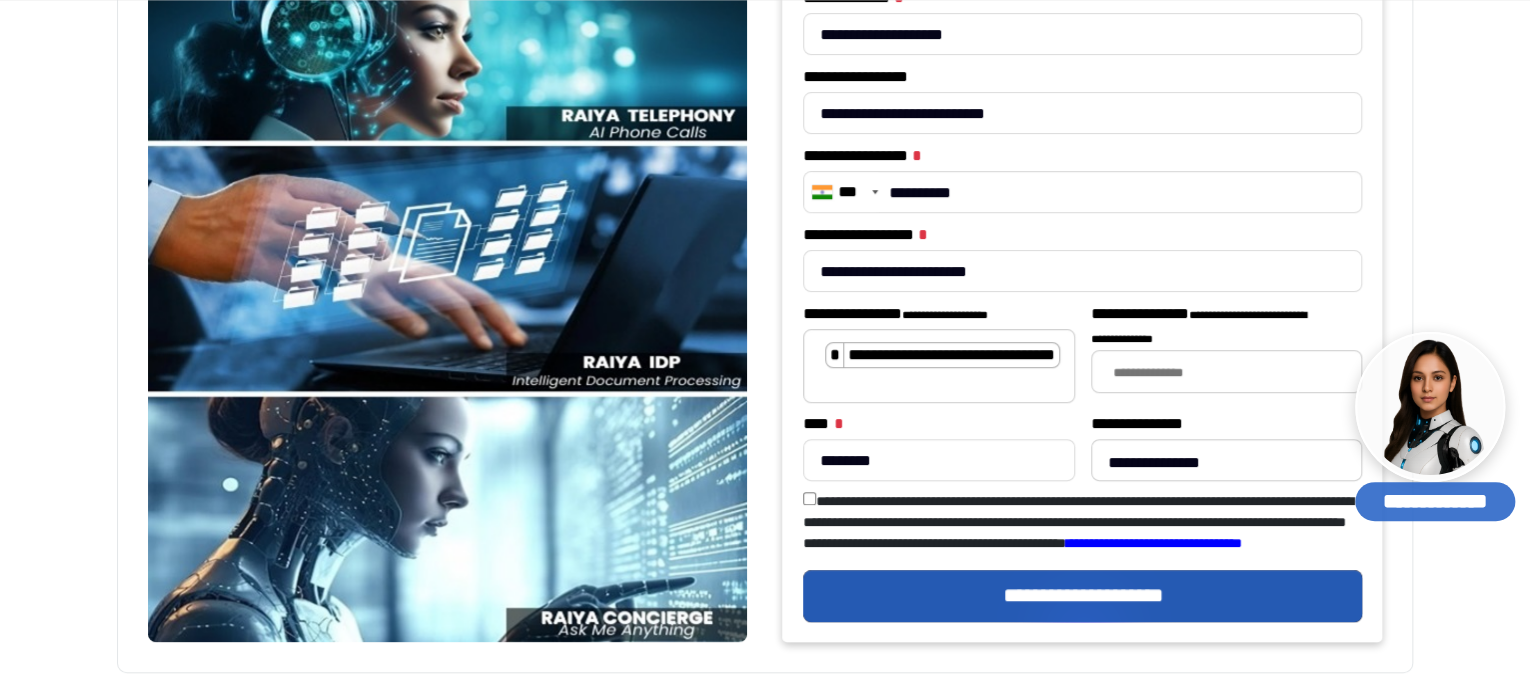 click on "**********" at bounding box center (1205, 314) 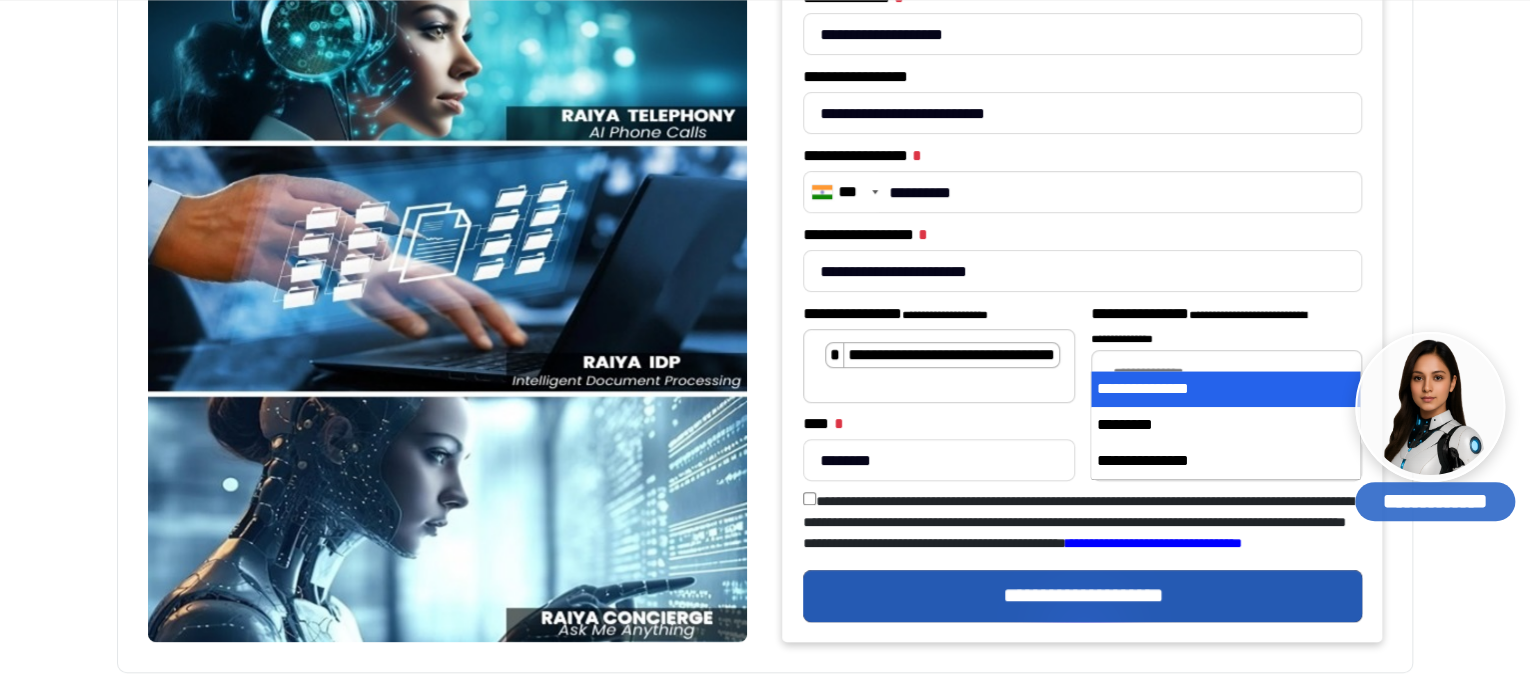 select on "**********" 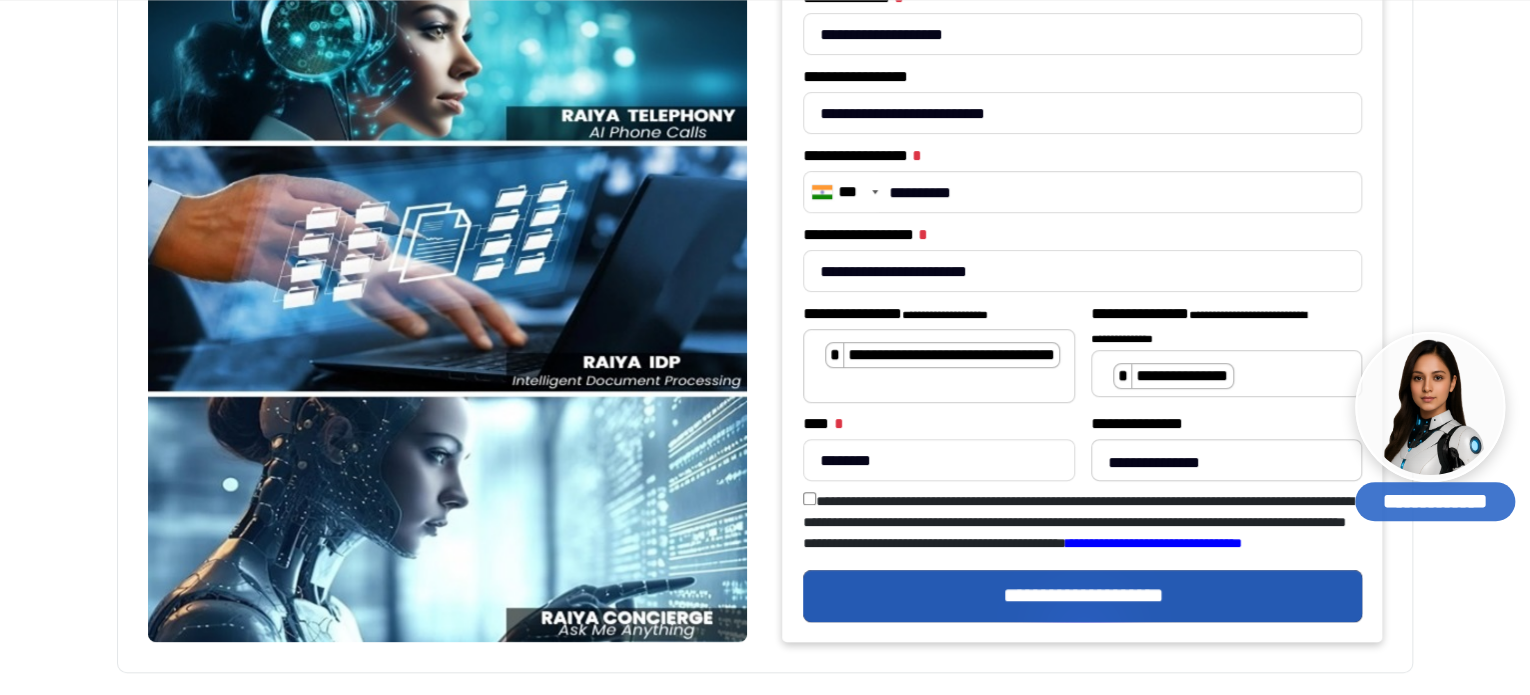 click on "********" at bounding box center (938, 460) 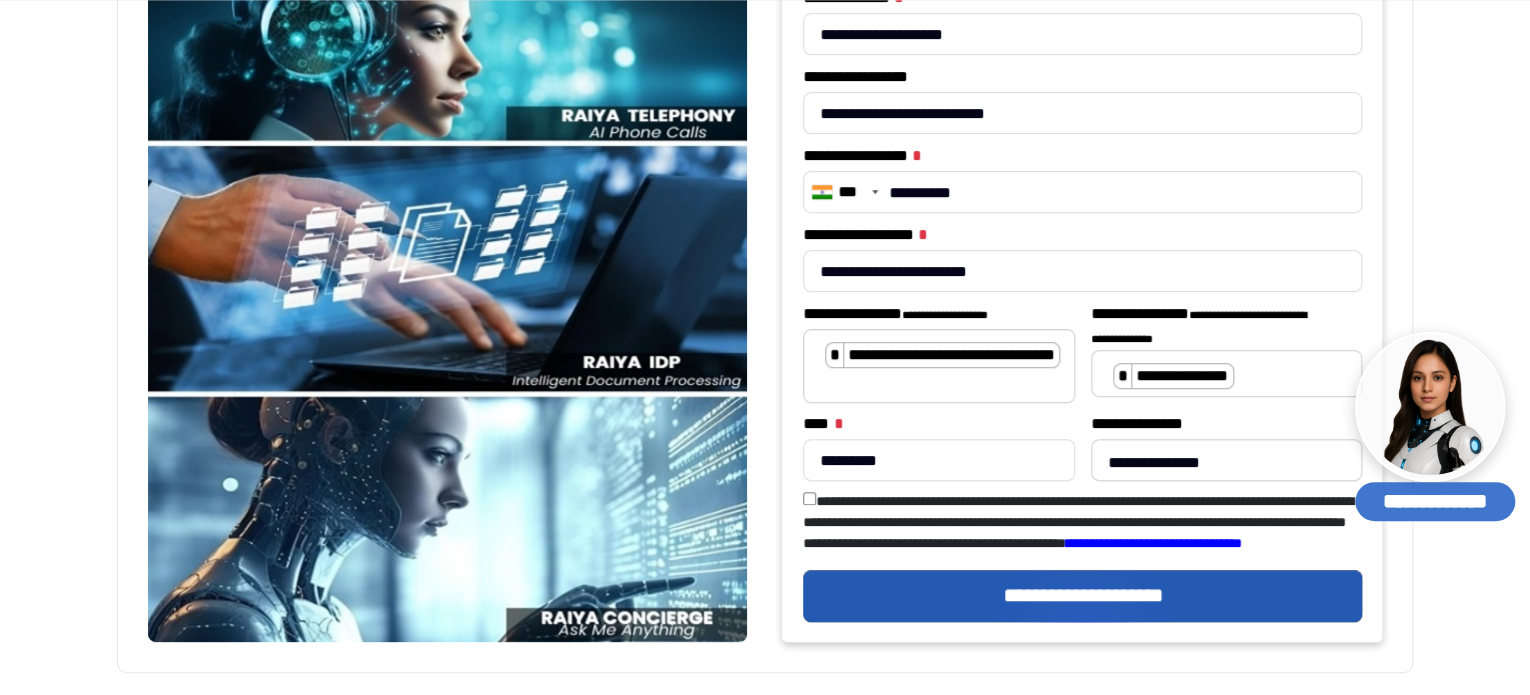 type on "*********" 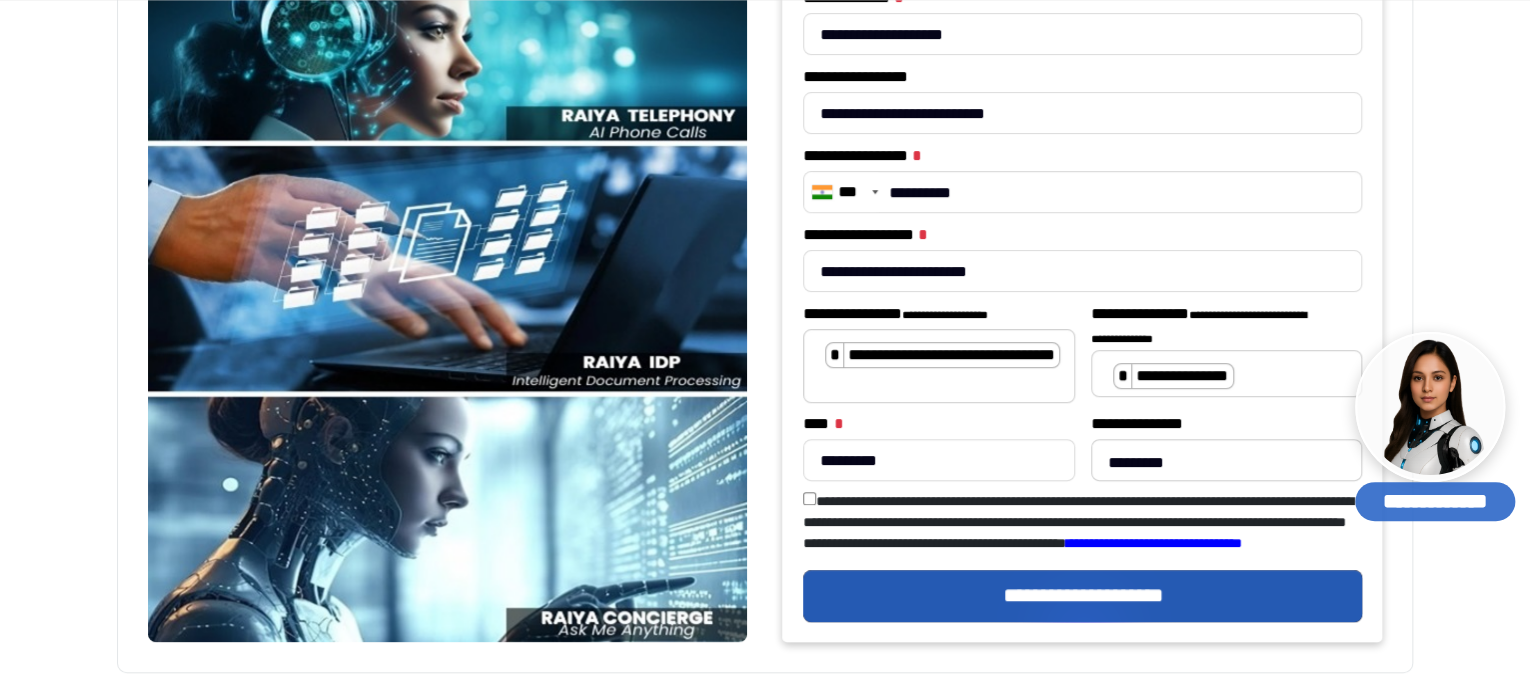 click on "**********" at bounding box center [1226, 460] 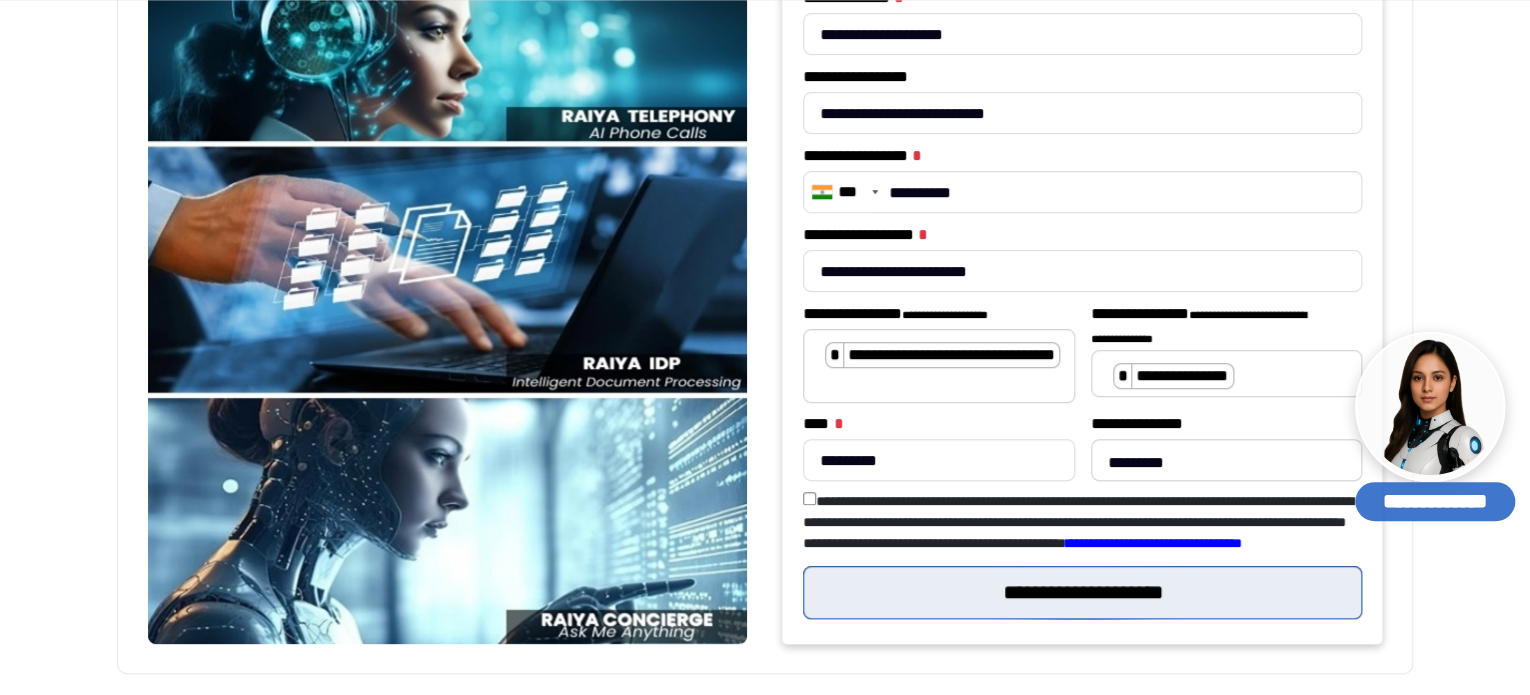 click on "**********" at bounding box center [1082, 592] 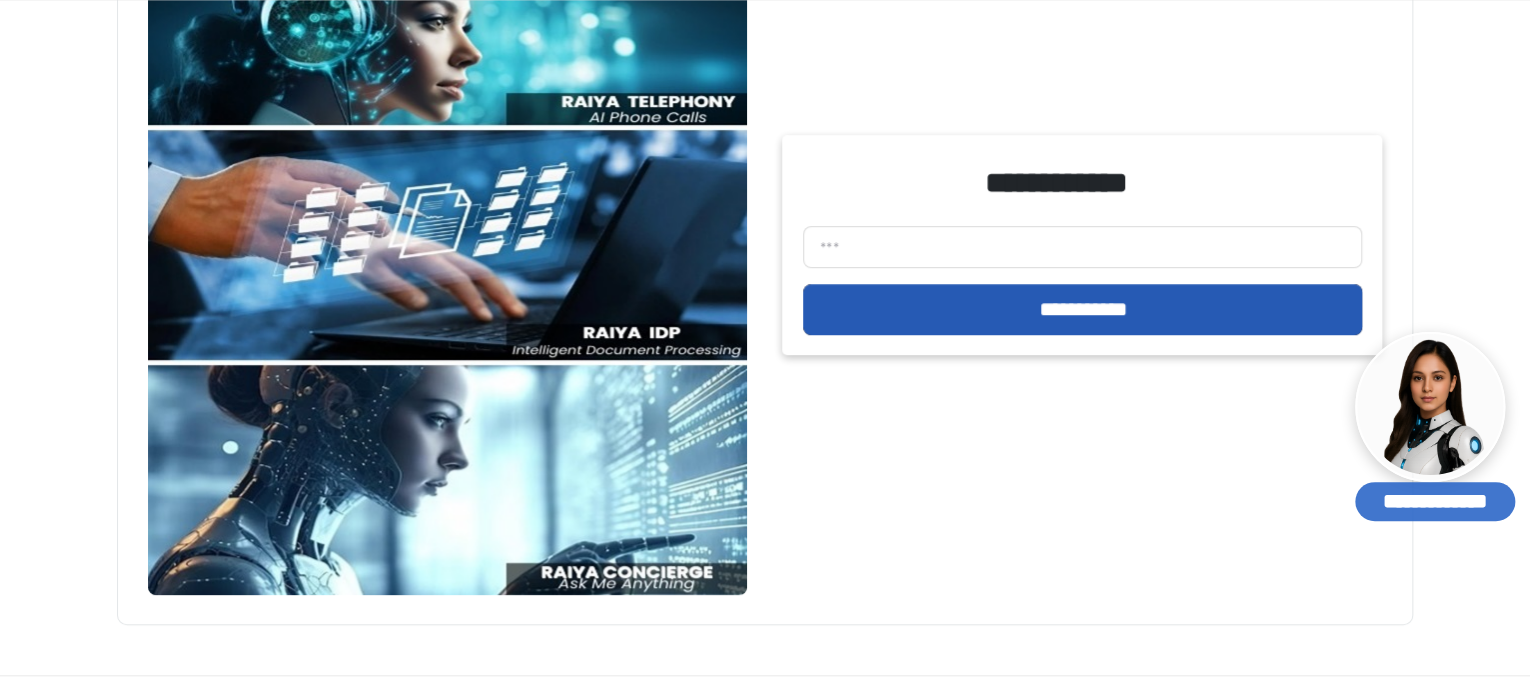 click at bounding box center (1082, 247) 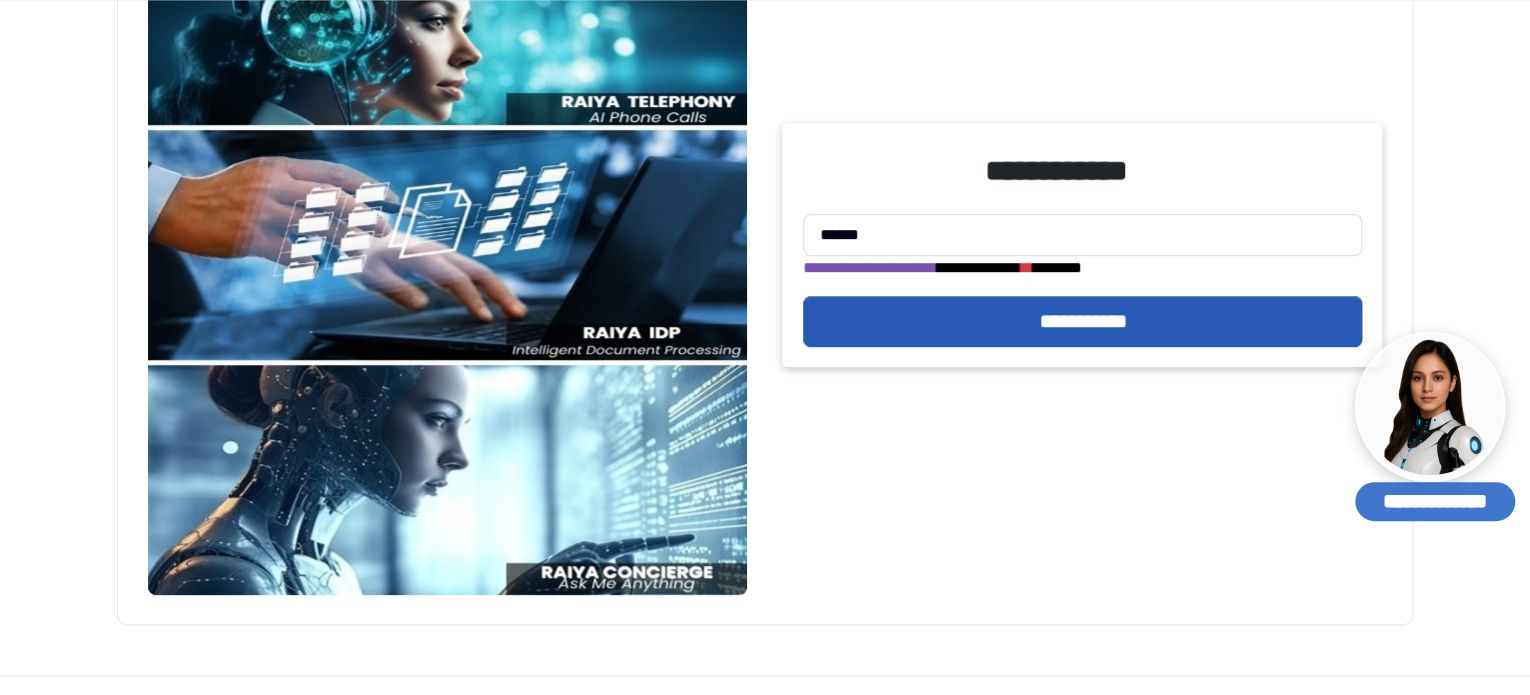 type on "******" 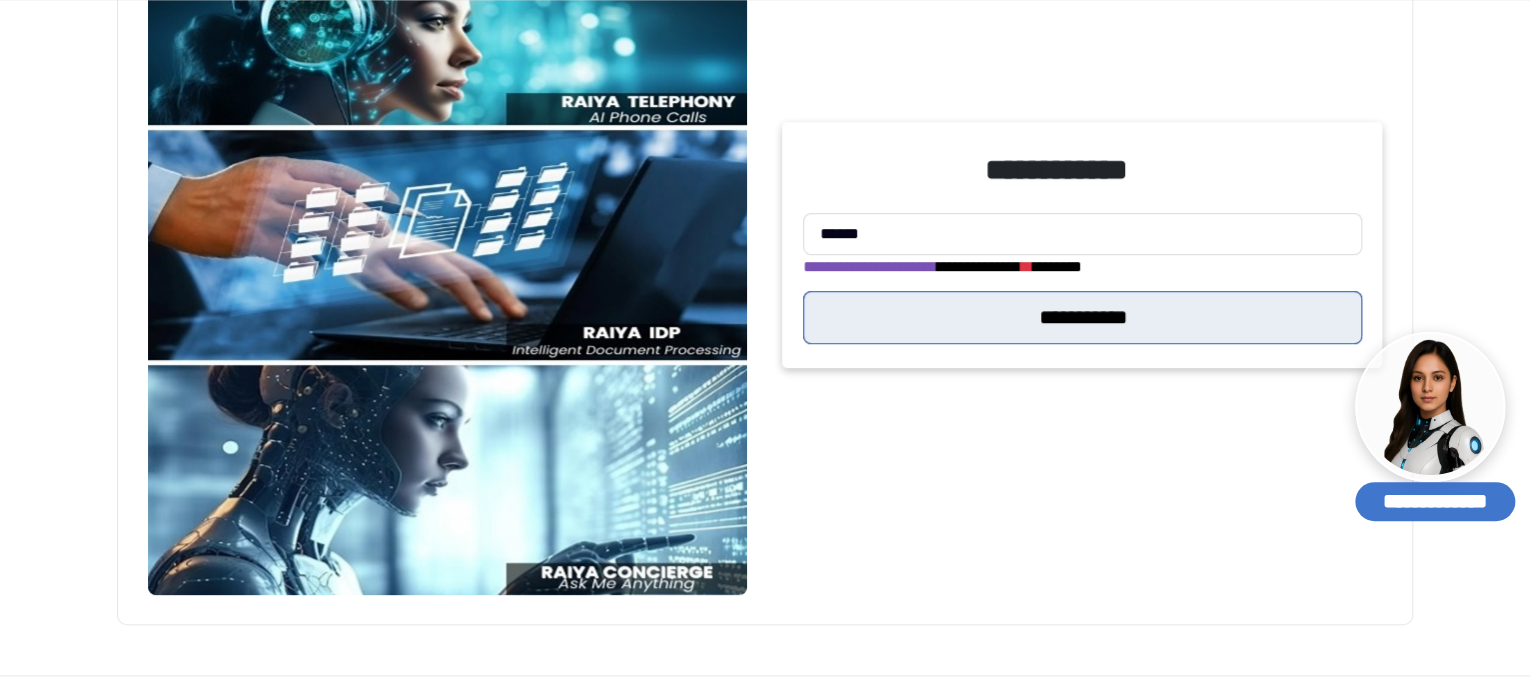 click on "**********" at bounding box center (1082, 317) 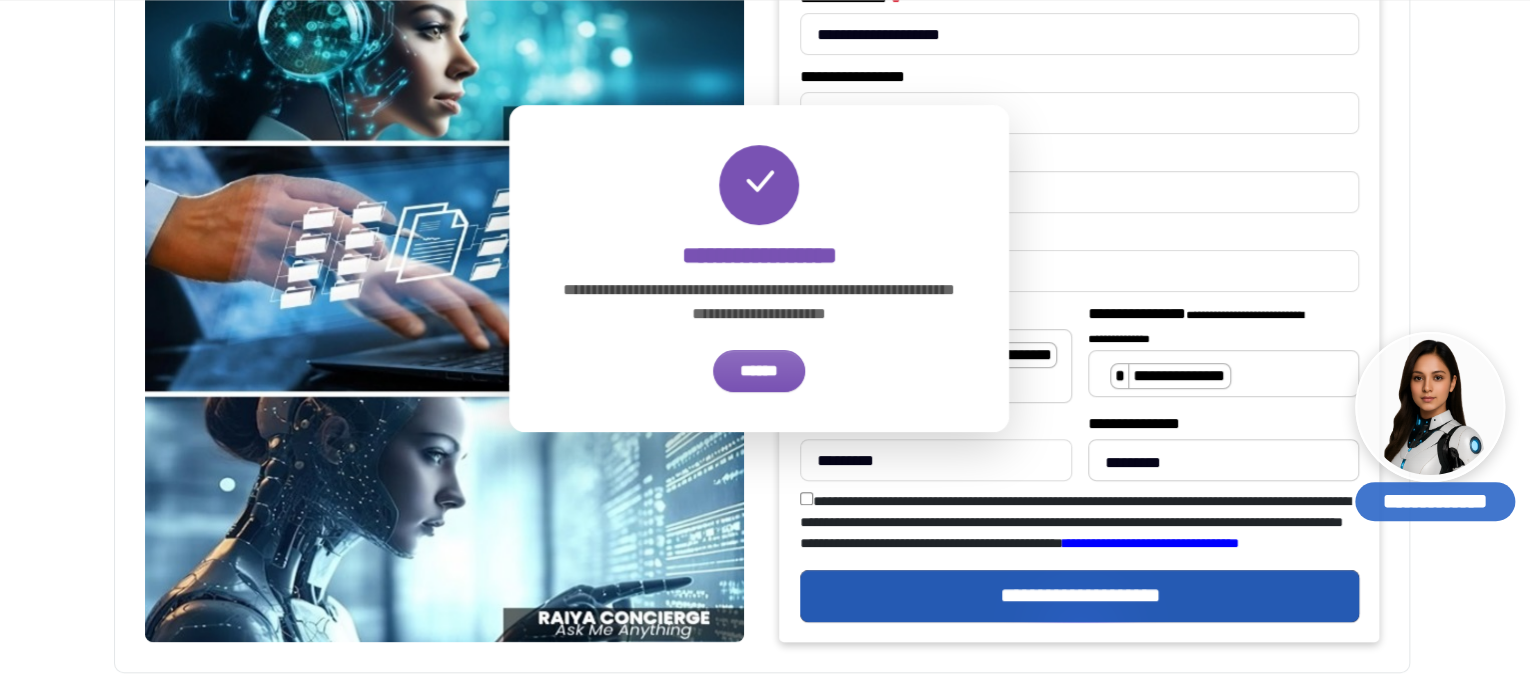 scroll, scrollTop: 500, scrollLeft: 0, axis: vertical 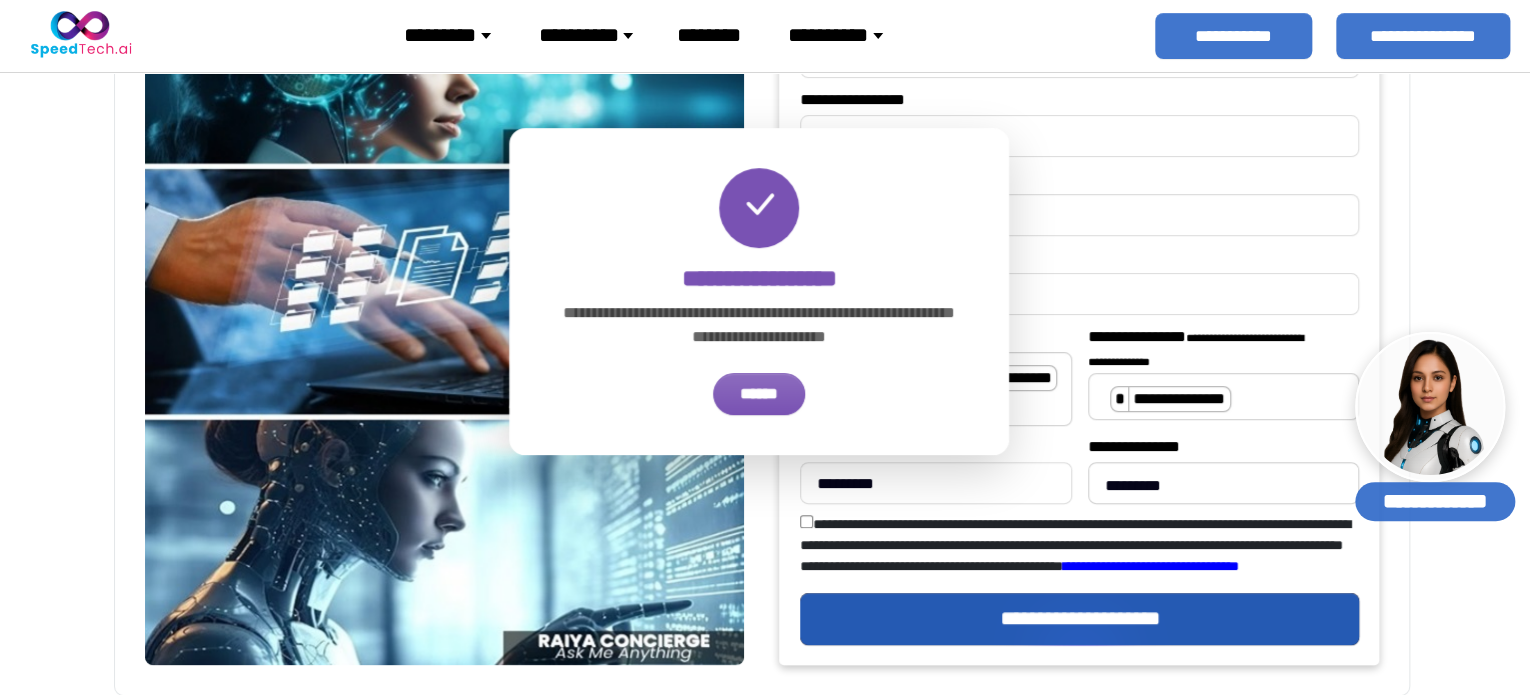 click on "******" at bounding box center [758, 394] 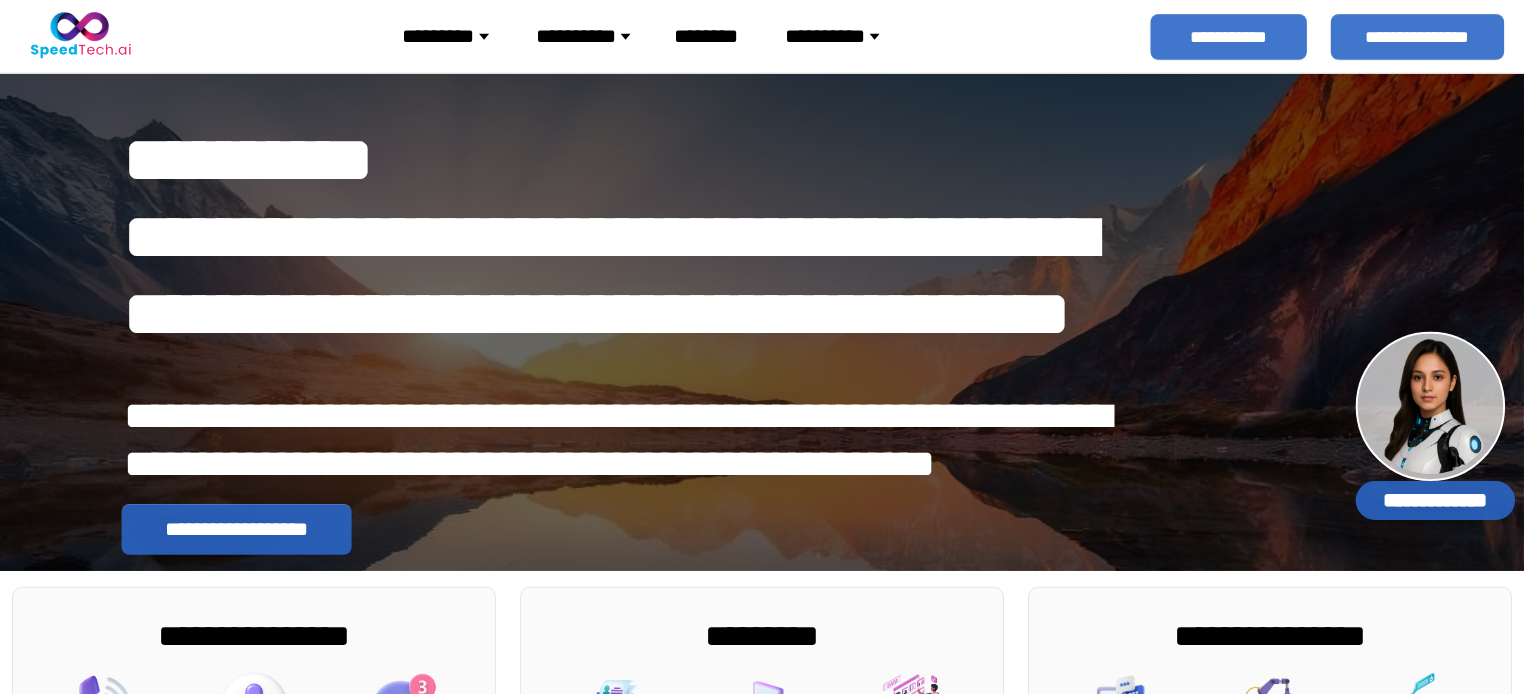 scroll, scrollTop: 0, scrollLeft: 0, axis: both 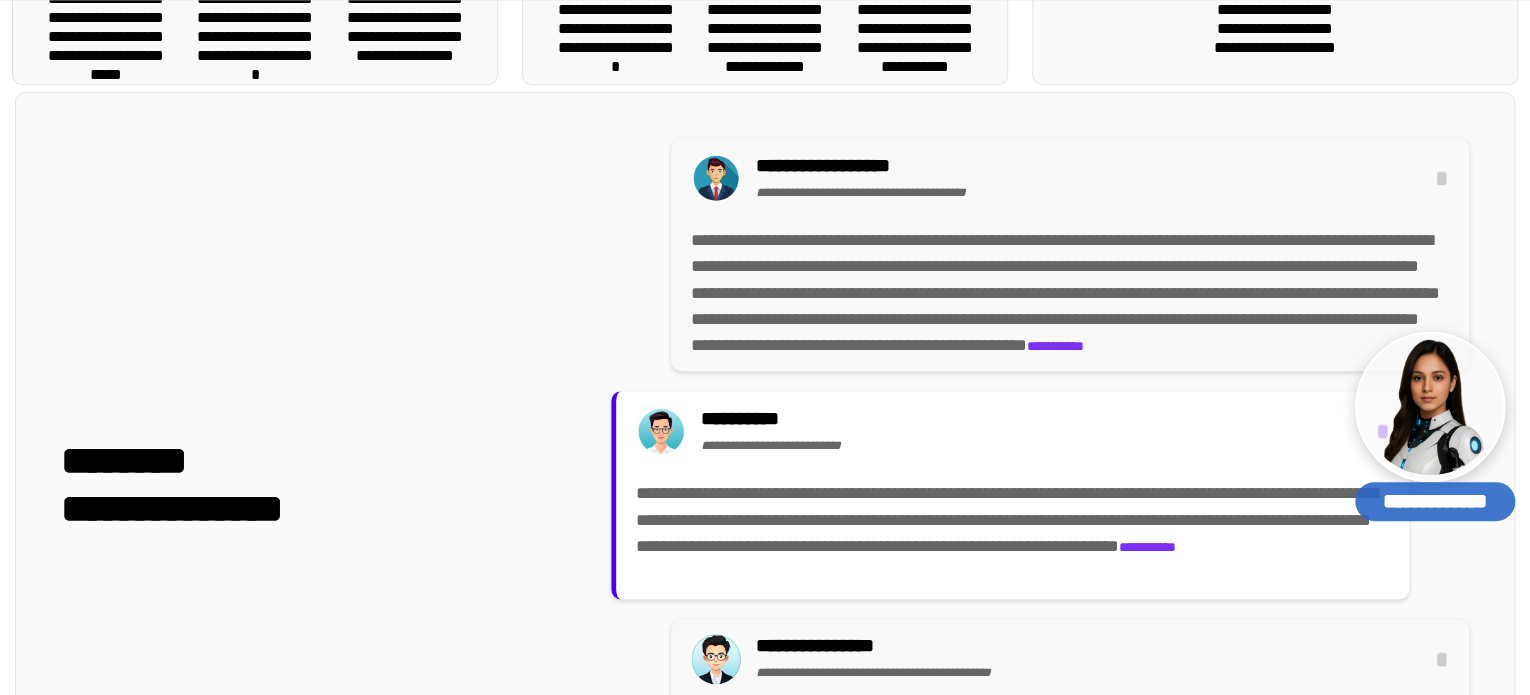 click at bounding box center [1430, 407] 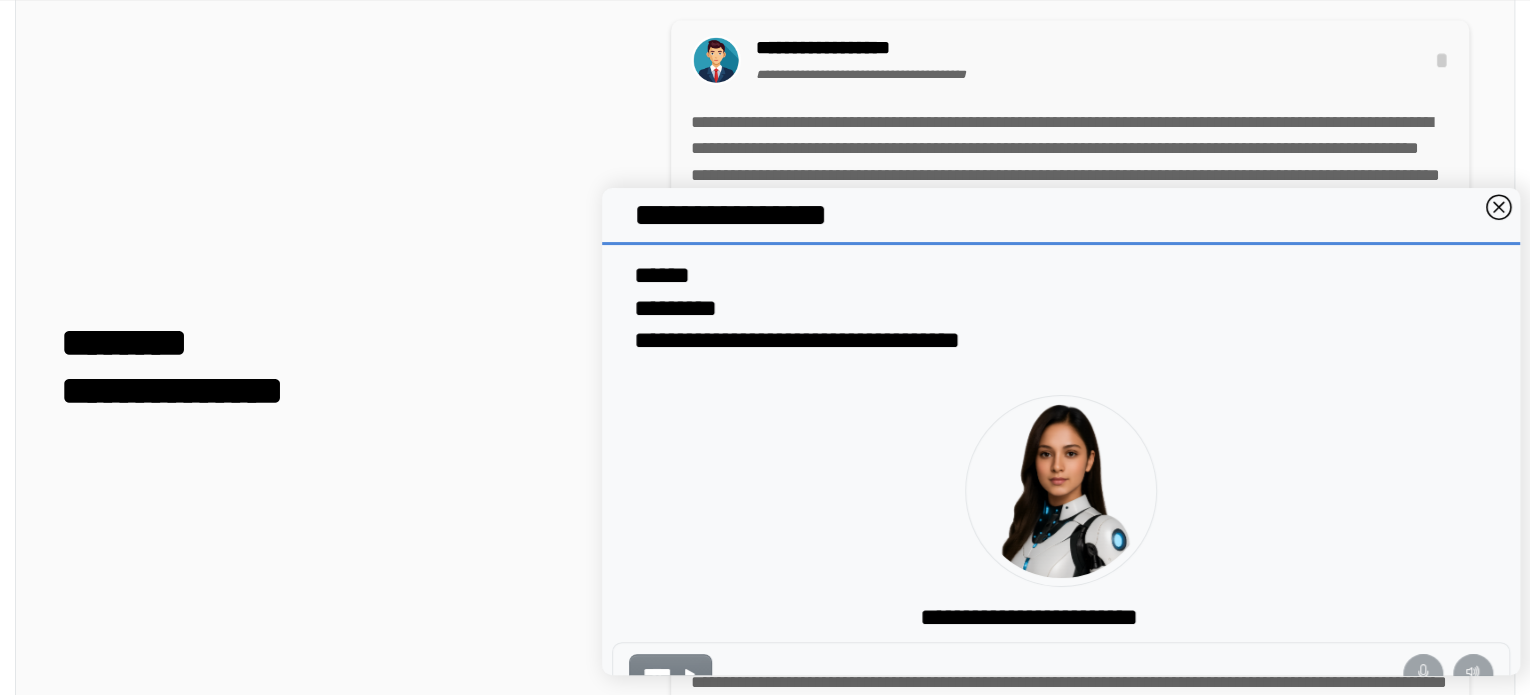 scroll, scrollTop: 905, scrollLeft: 0, axis: vertical 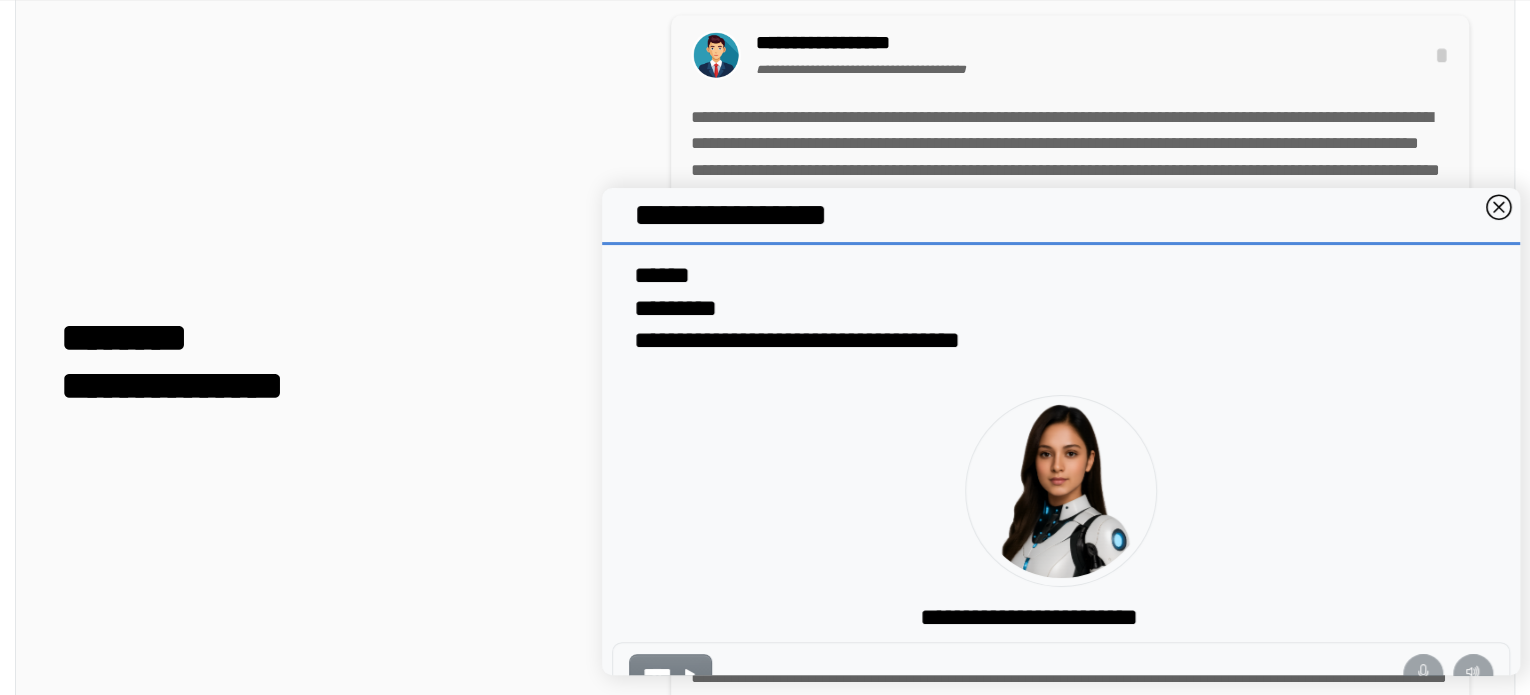 click on "*****" at bounding box center [670, 675] 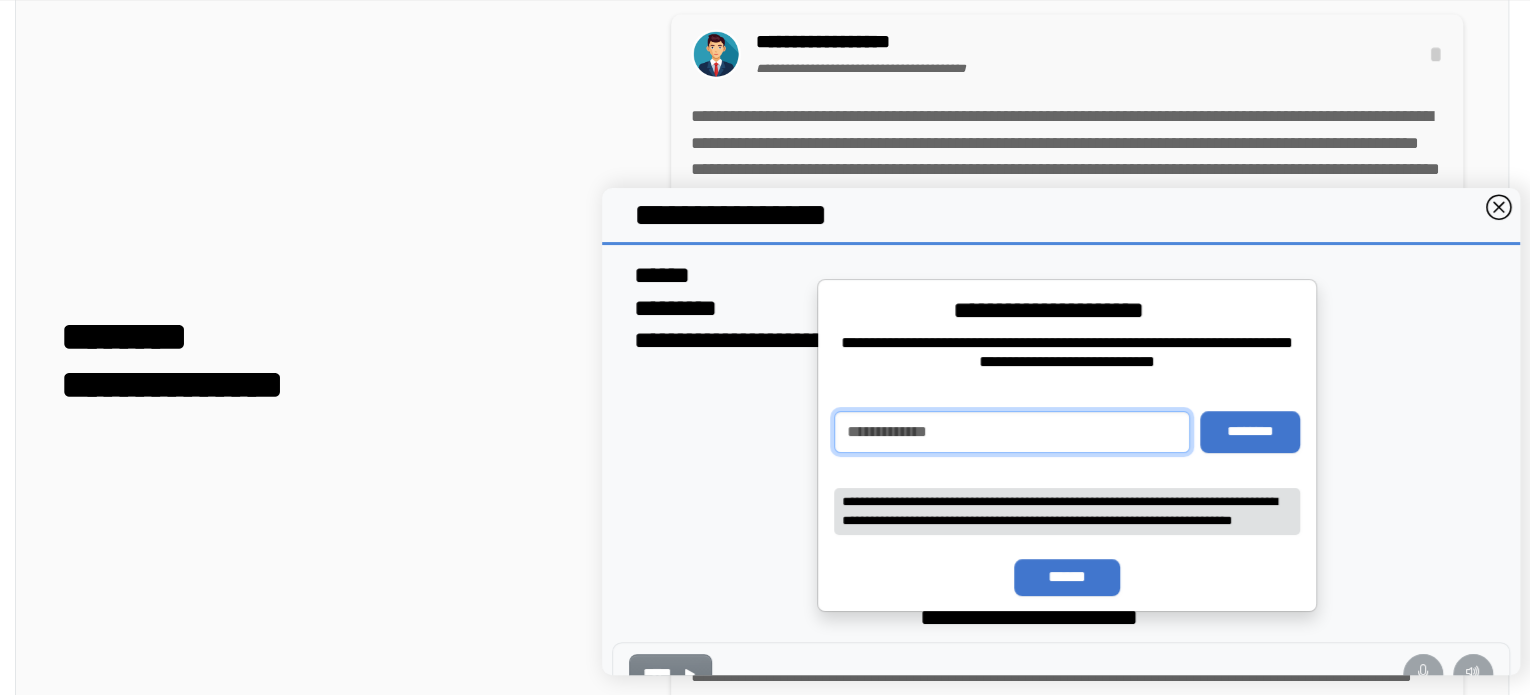 click at bounding box center [1012, 432] 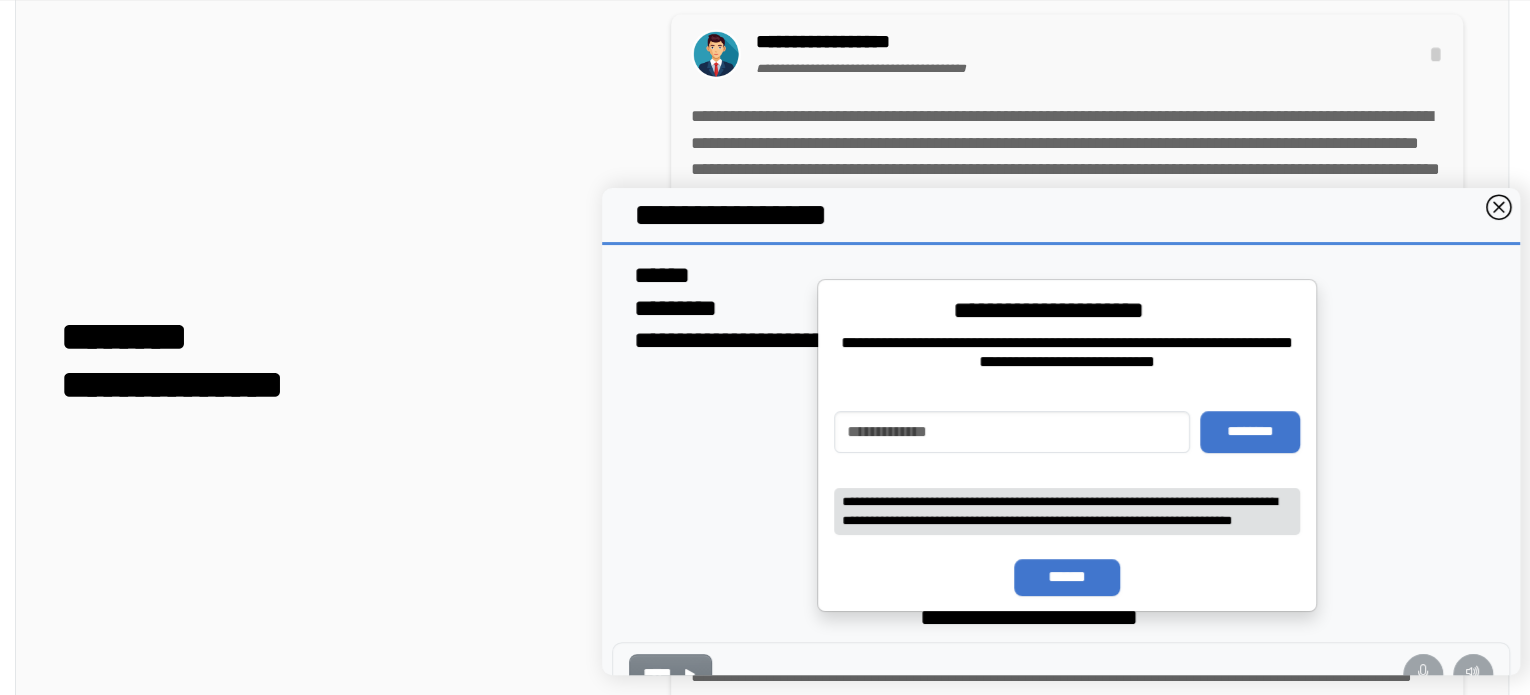 click on "**********" at bounding box center (1061, 464) 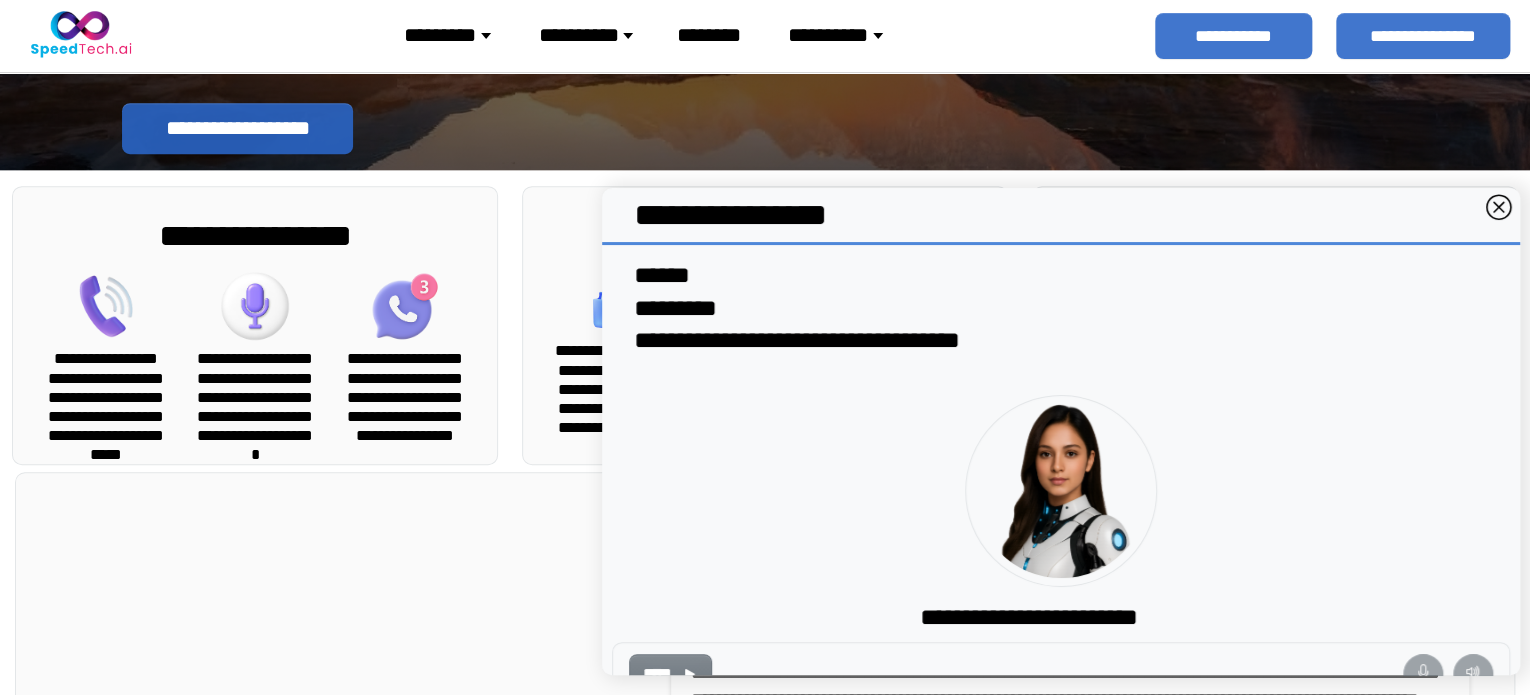 scroll, scrollTop: 209, scrollLeft: 0, axis: vertical 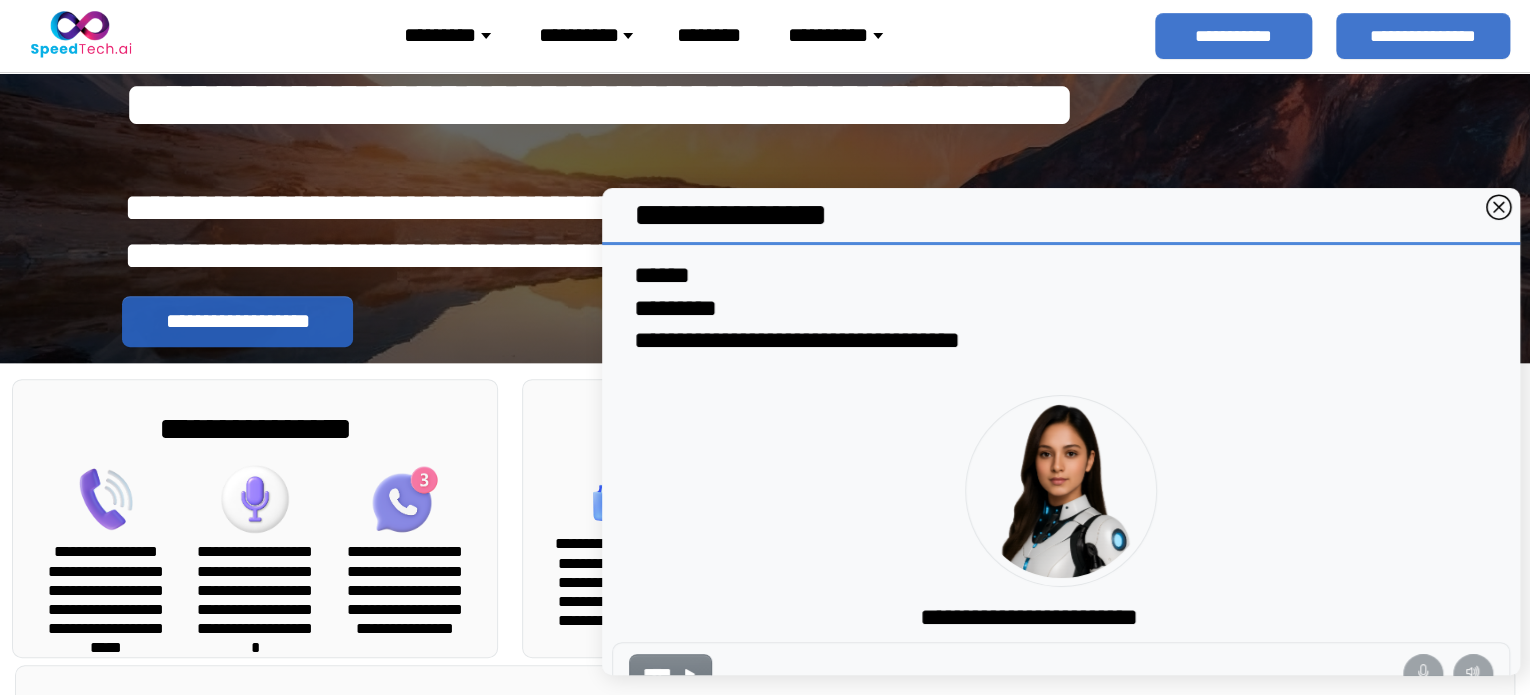 click at bounding box center (1499, 209) 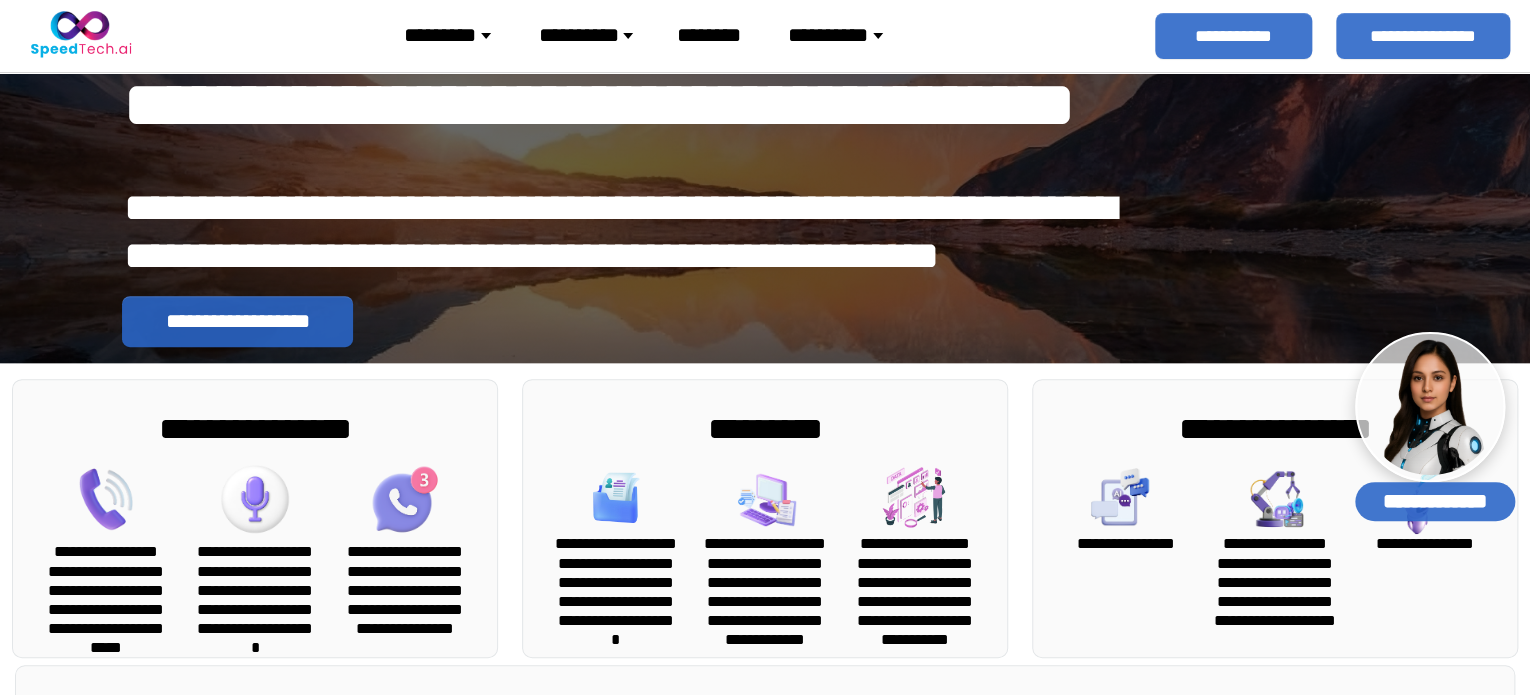 scroll, scrollTop: 0, scrollLeft: 0, axis: both 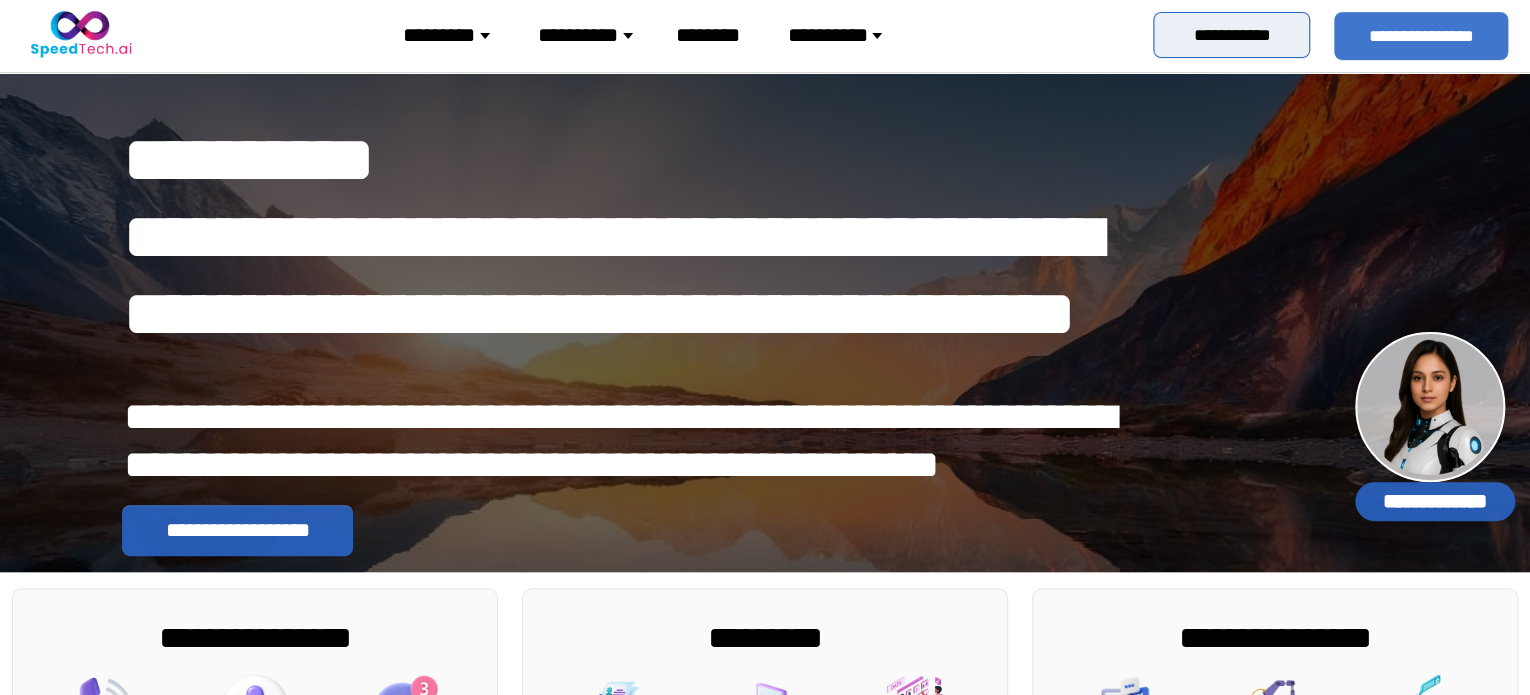 click on "**********" at bounding box center (1231, 35) 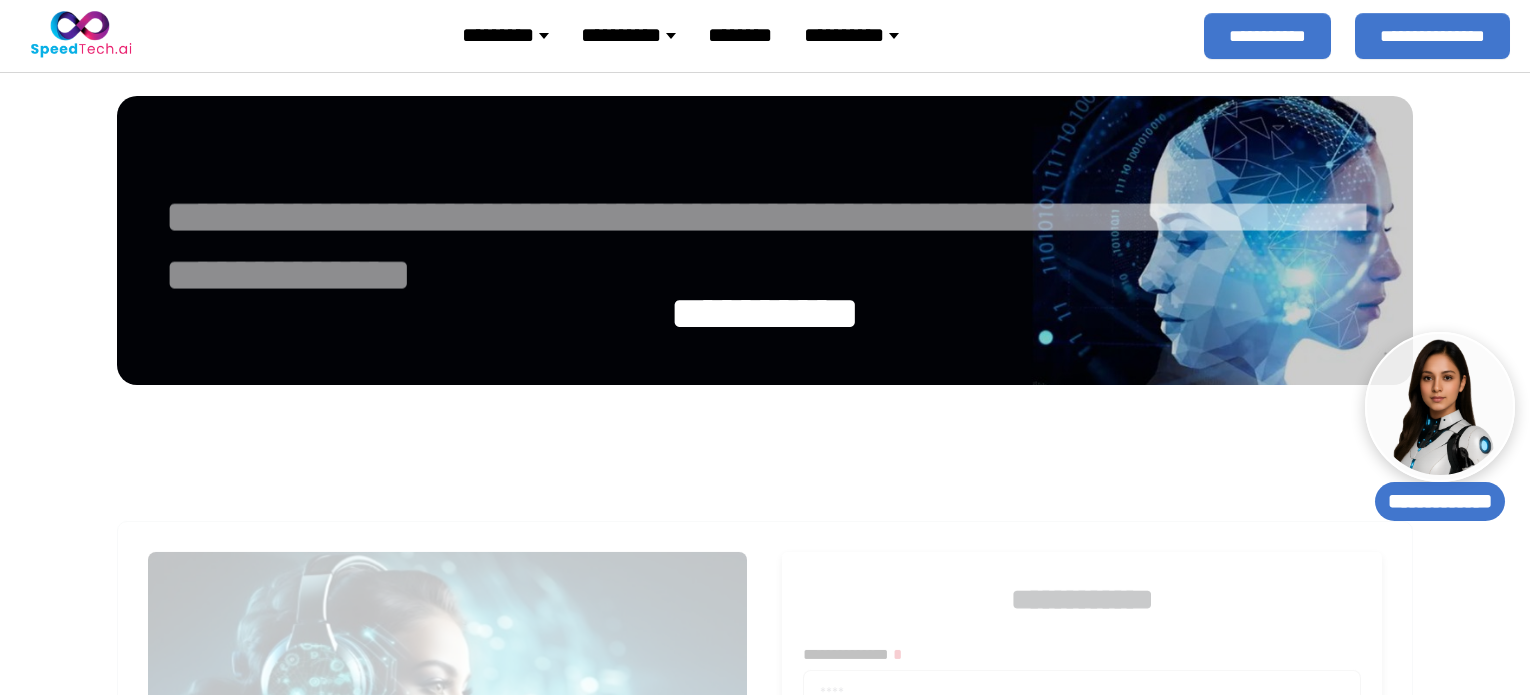 select 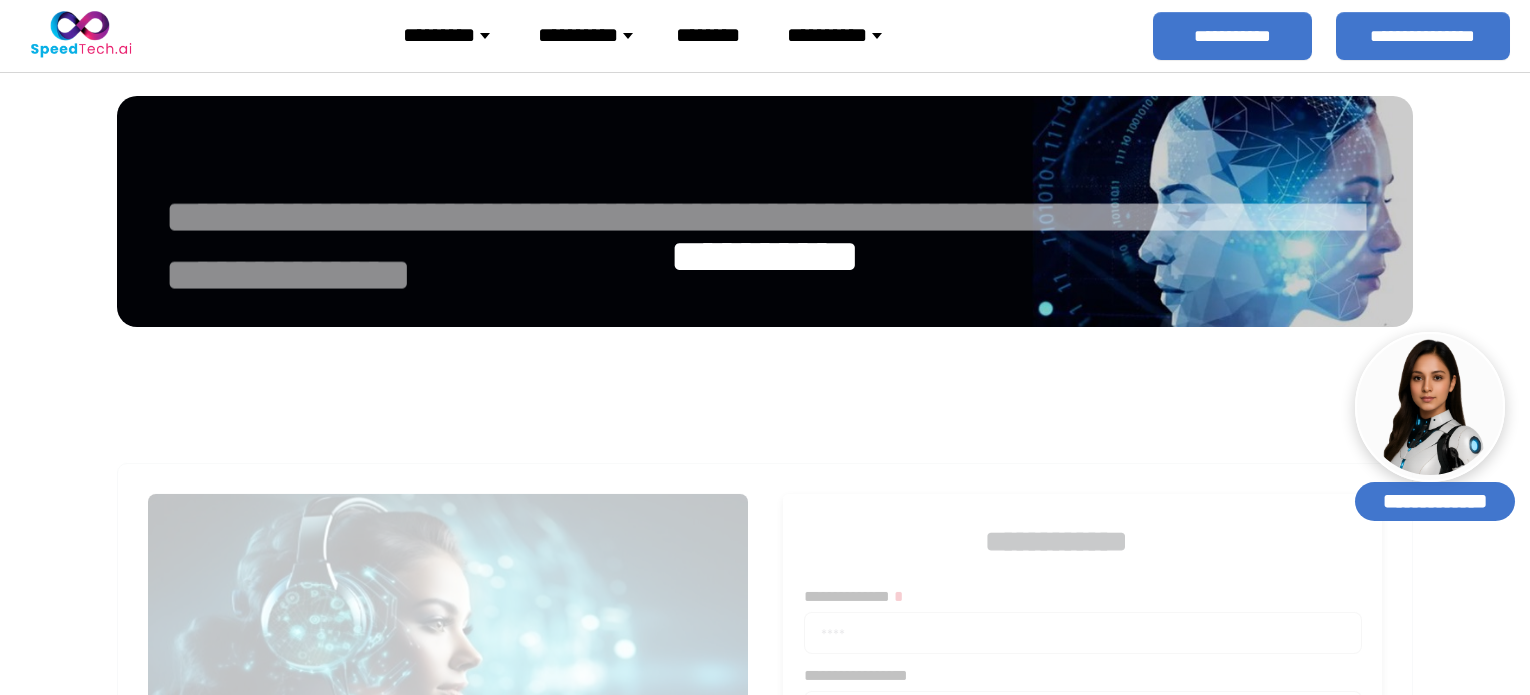 scroll, scrollTop: 0, scrollLeft: 0, axis: both 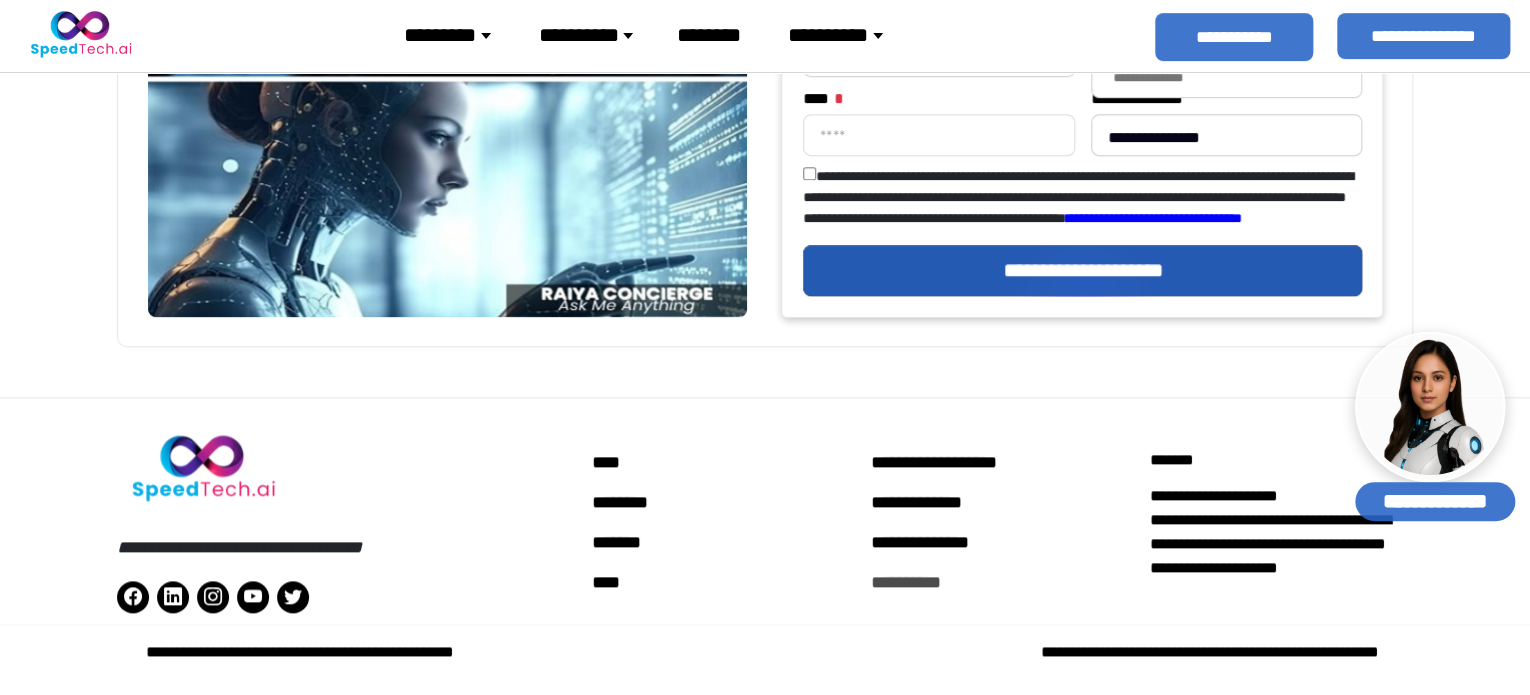 click on "**********" at bounding box center [1002, 582] 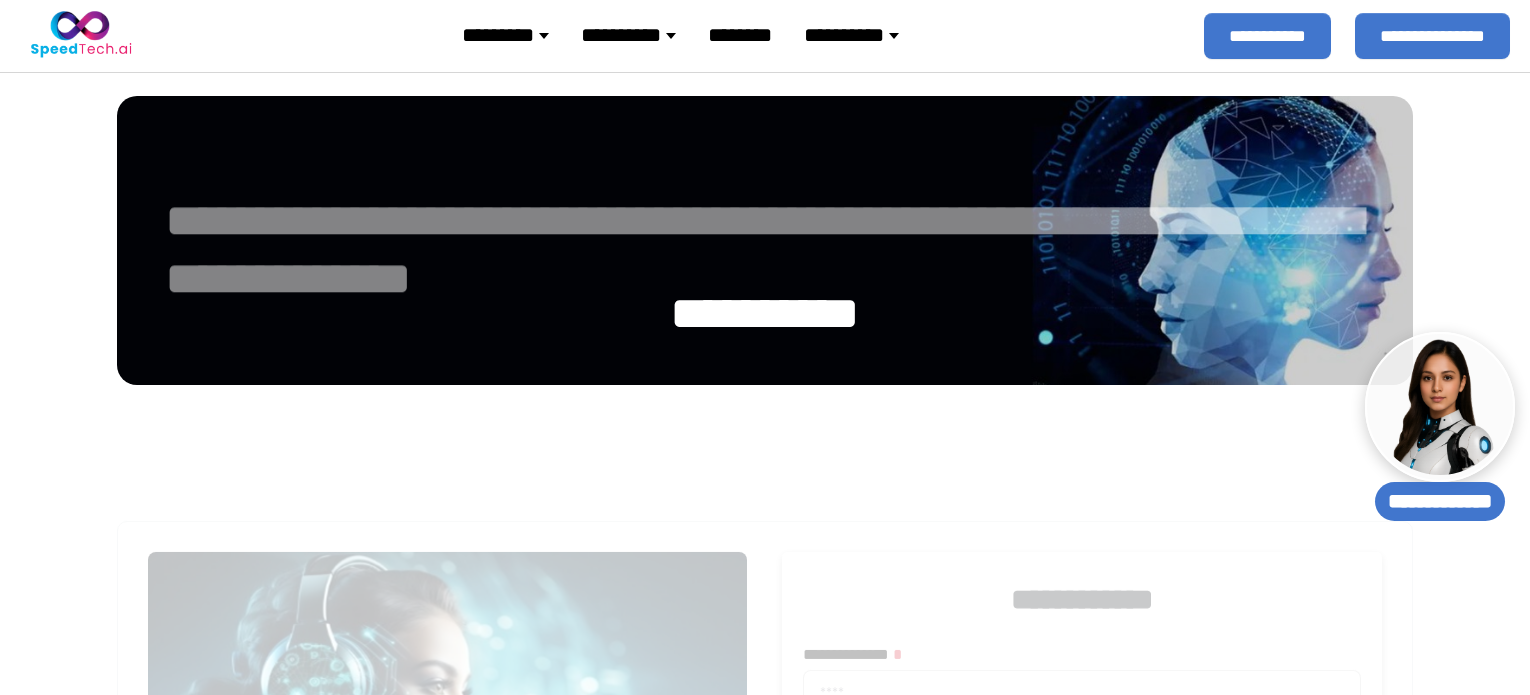 select 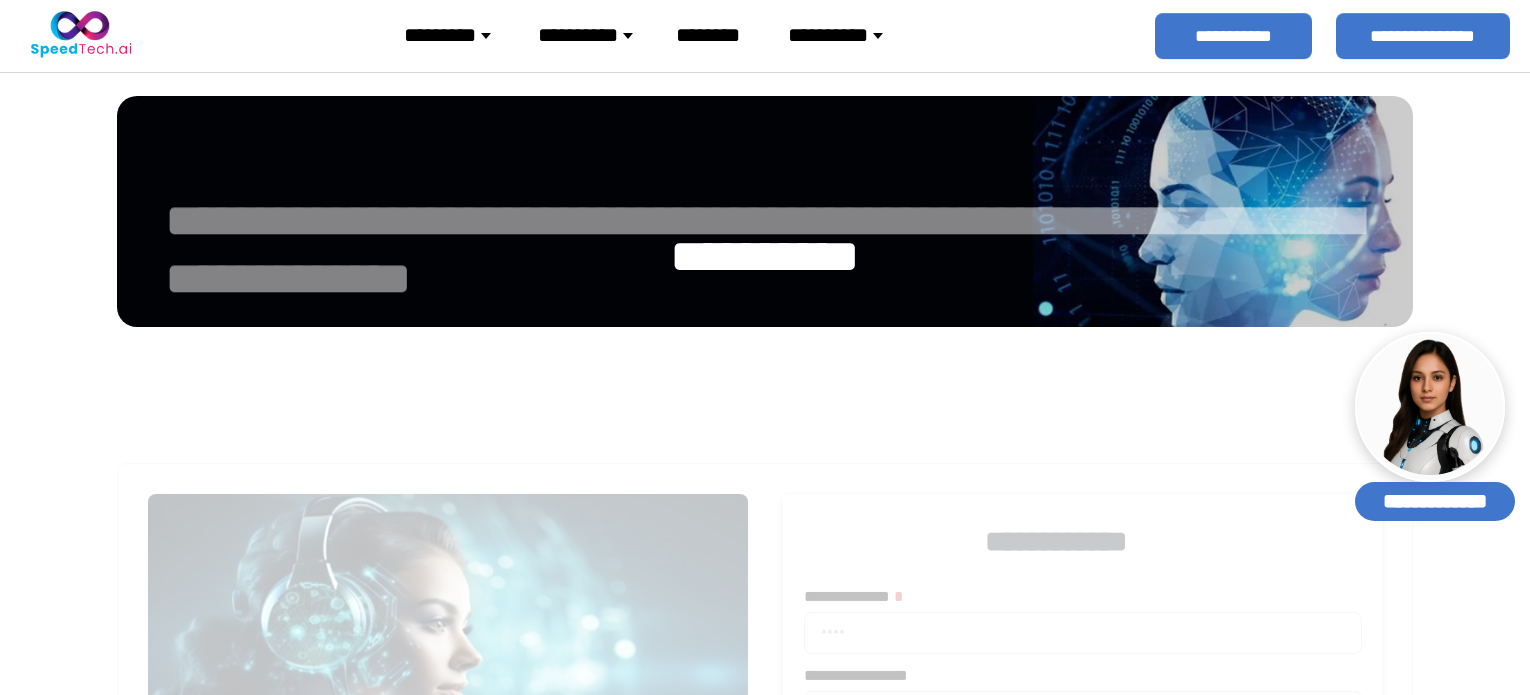 scroll, scrollTop: 0, scrollLeft: 0, axis: both 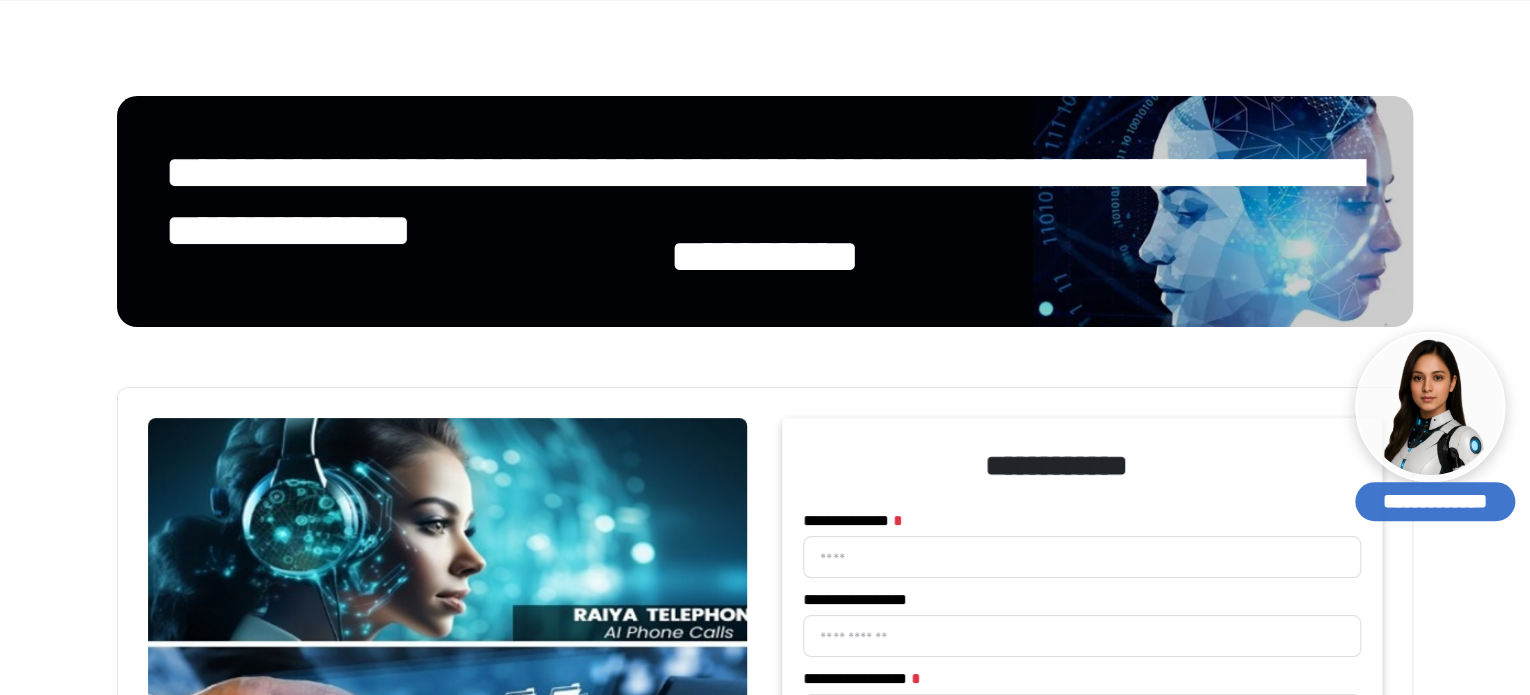 click at bounding box center (448, 776) 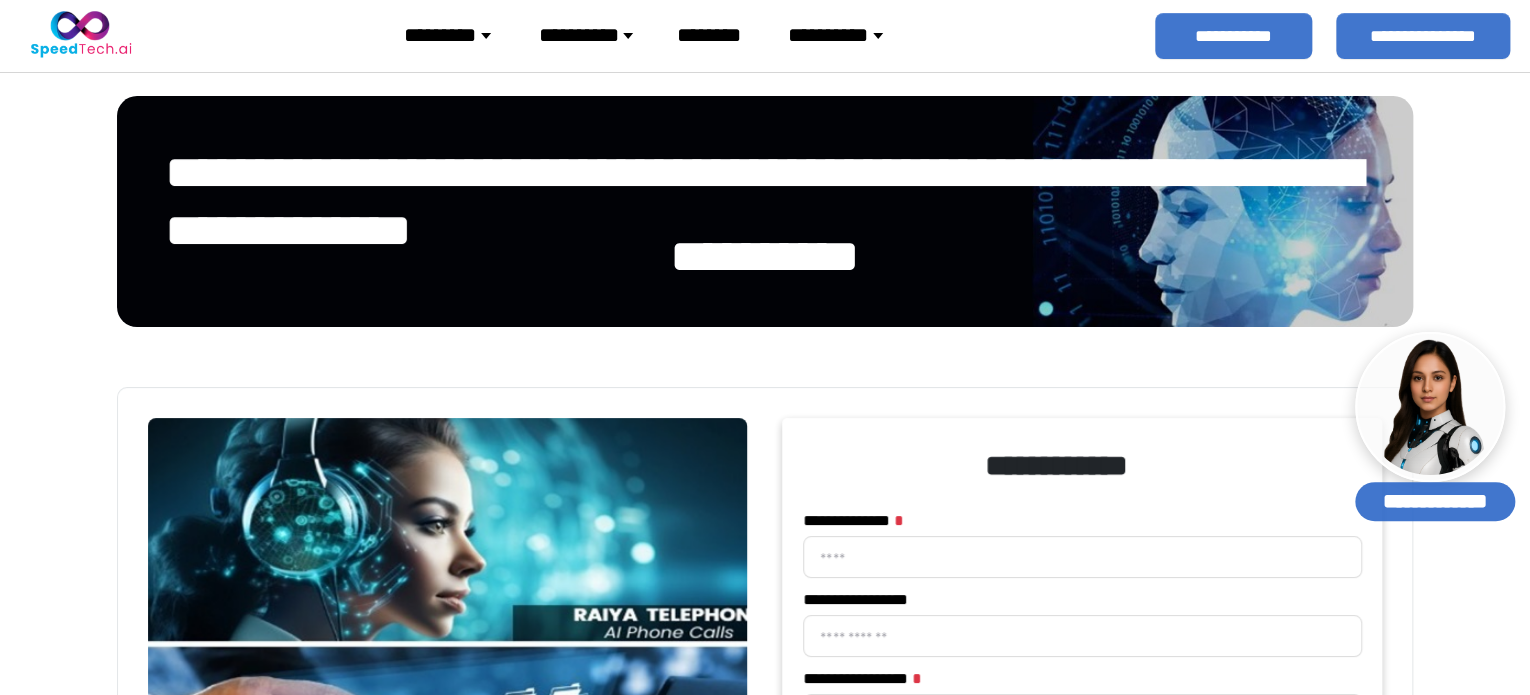 scroll, scrollTop: 0, scrollLeft: 0, axis: both 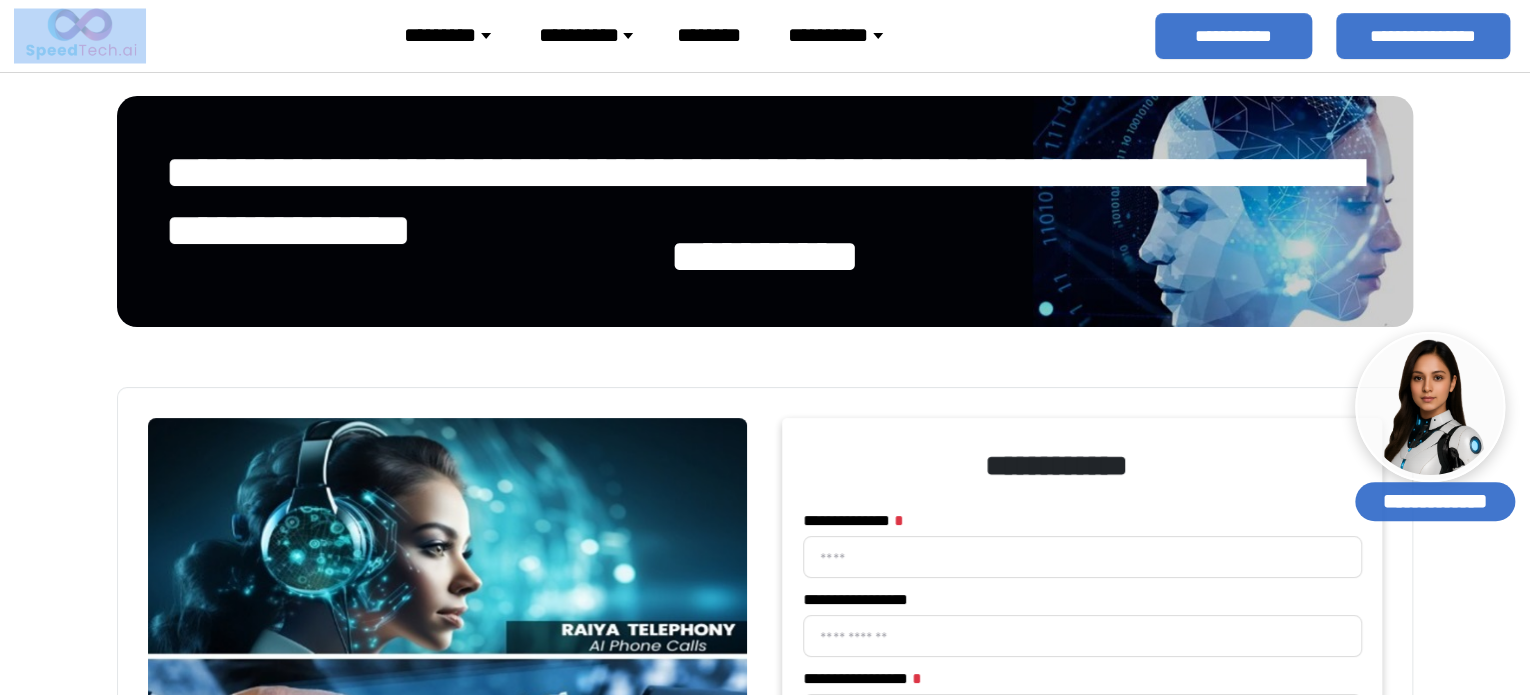 drag, startPoint x: 177, startPoint y: 54, endPoint x: 68, endPoint y: 55, distance: 109.004585 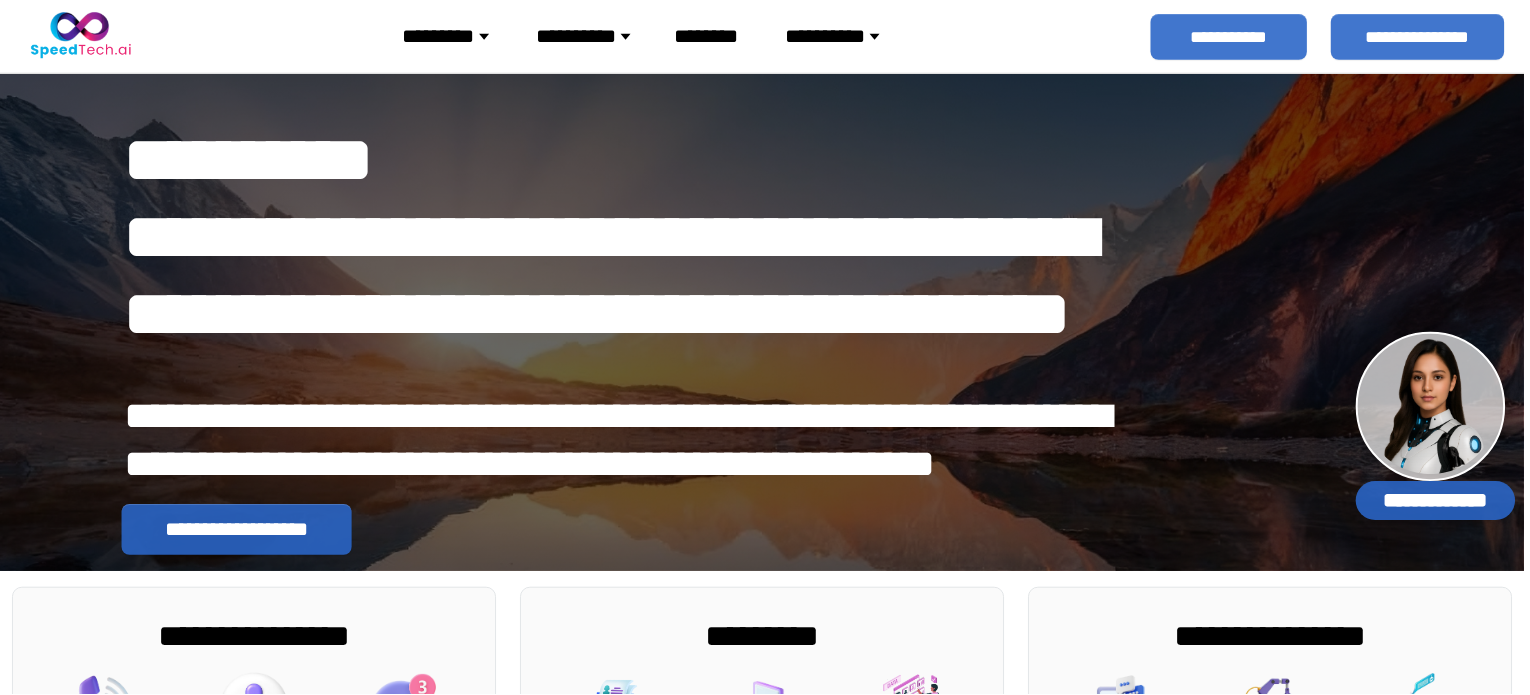 scroll, scrollTop: 0, scrollLeft: 0, axis: both 